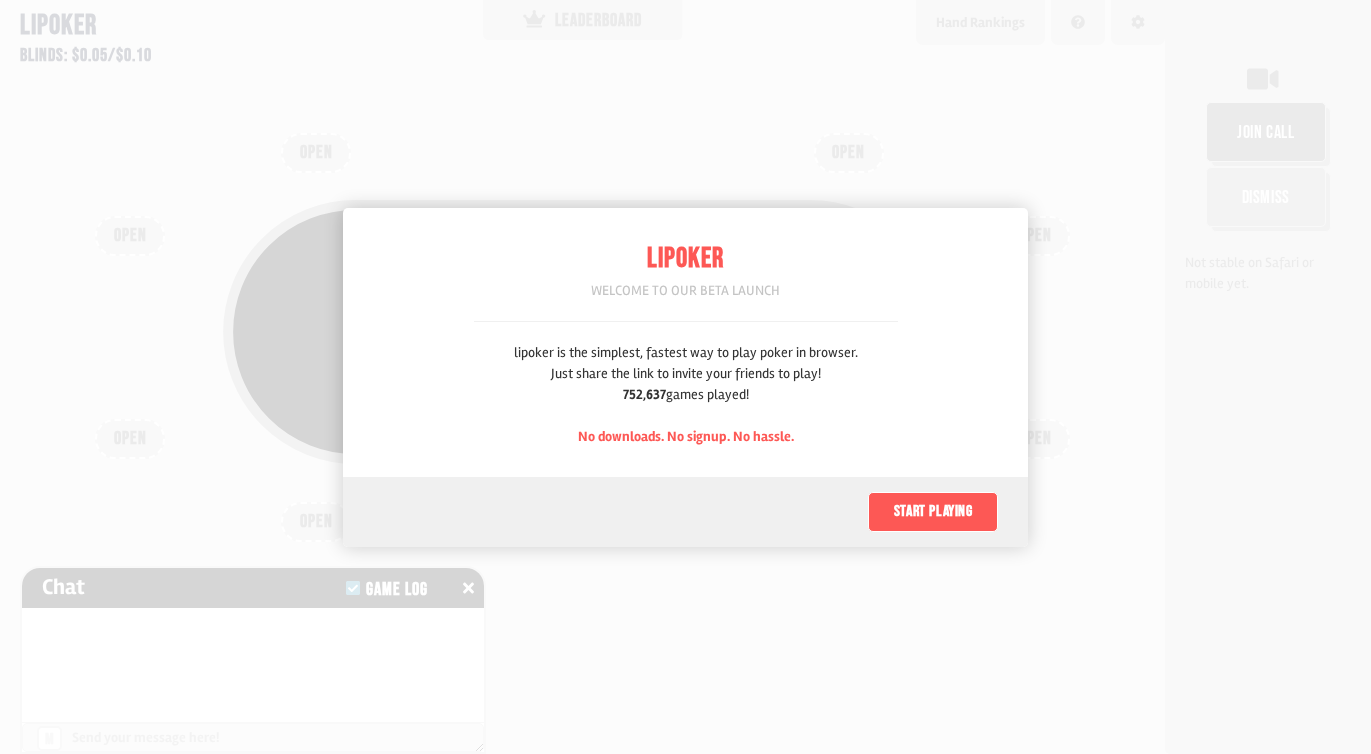 scroll, scrollTop: 0, scrollLeft: 0, axis: both 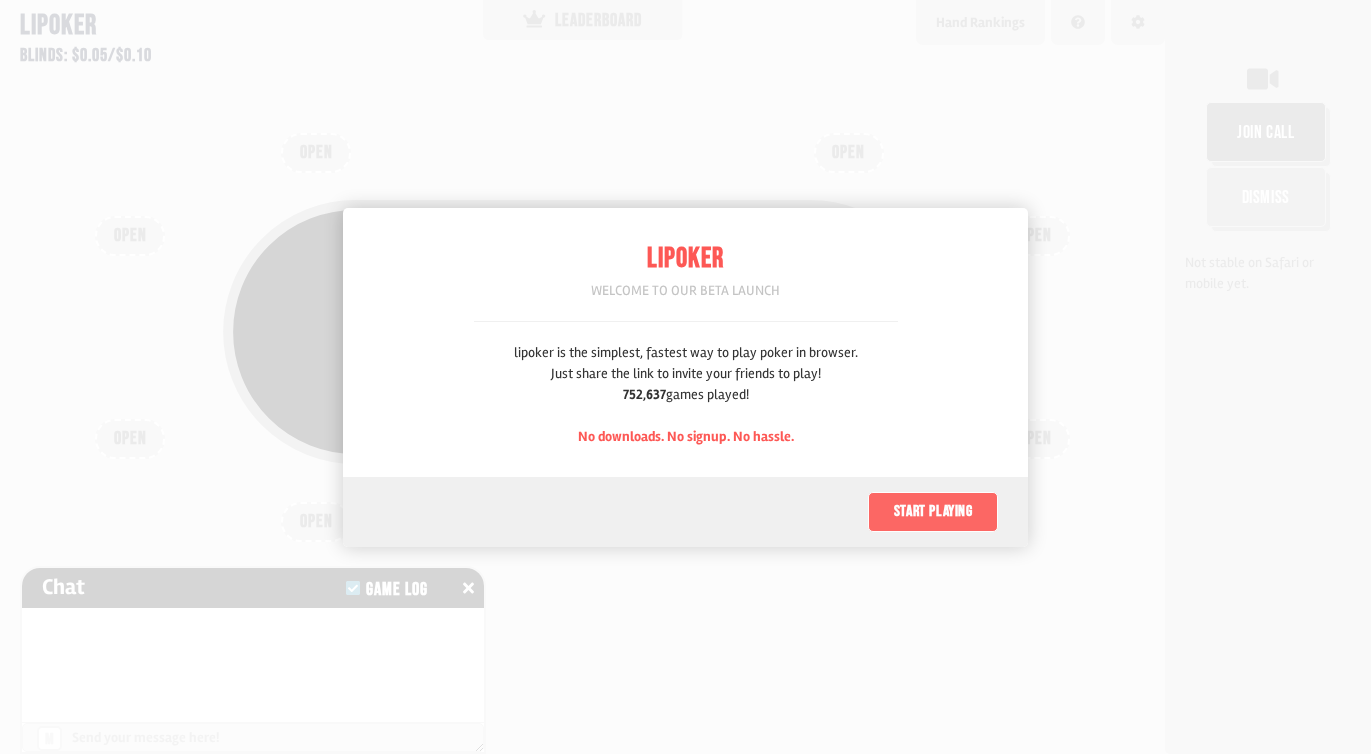 click on "Start playing" at bounding box center [933, 512] 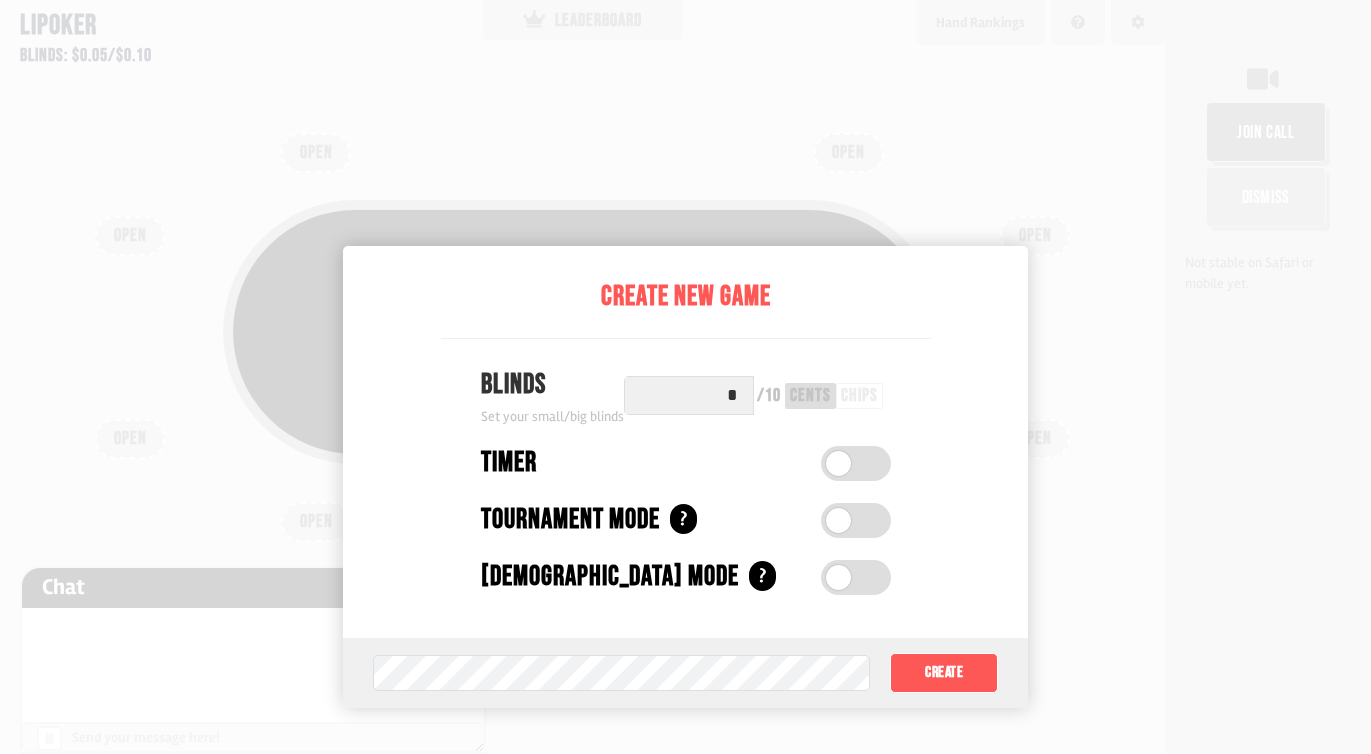 scroll, scrollTop: 100, scrollLeft: 0, axis: vertical 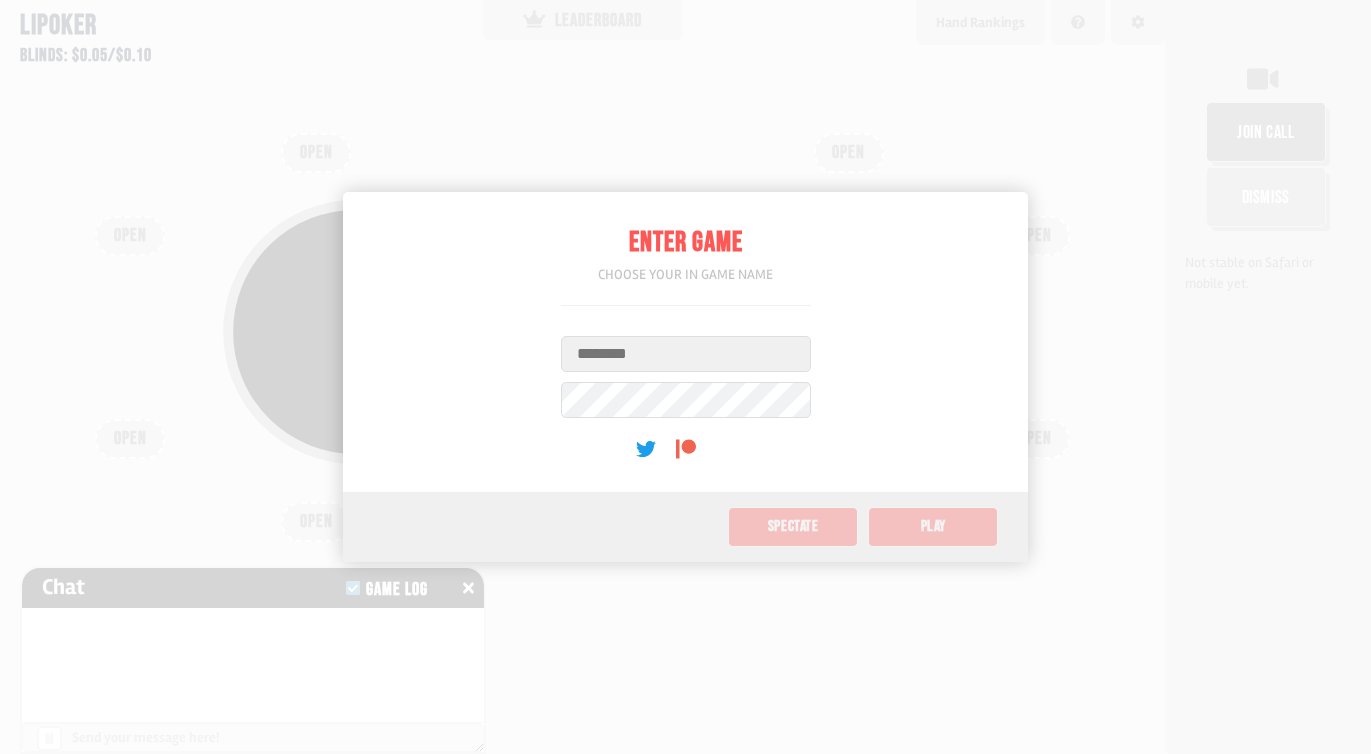 click on "Username" at bounding box center (686, 354) 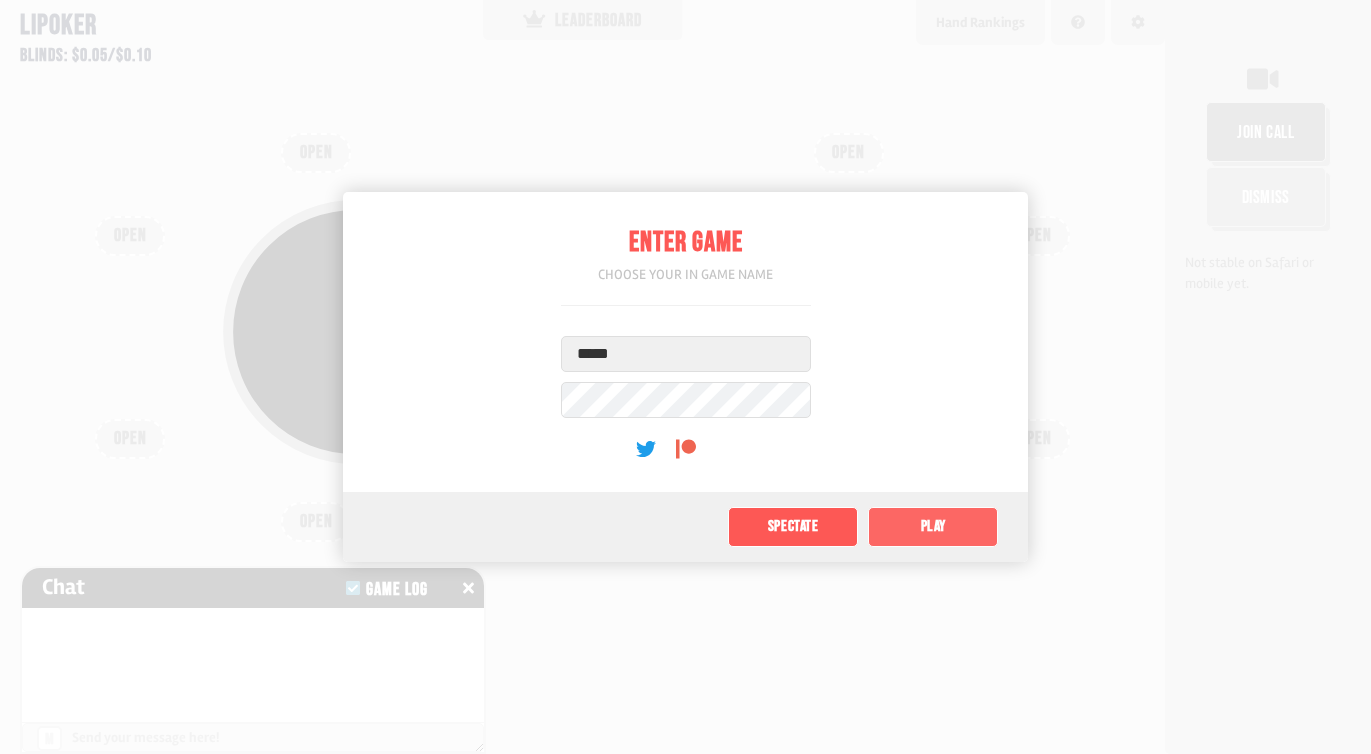 type on "*****" 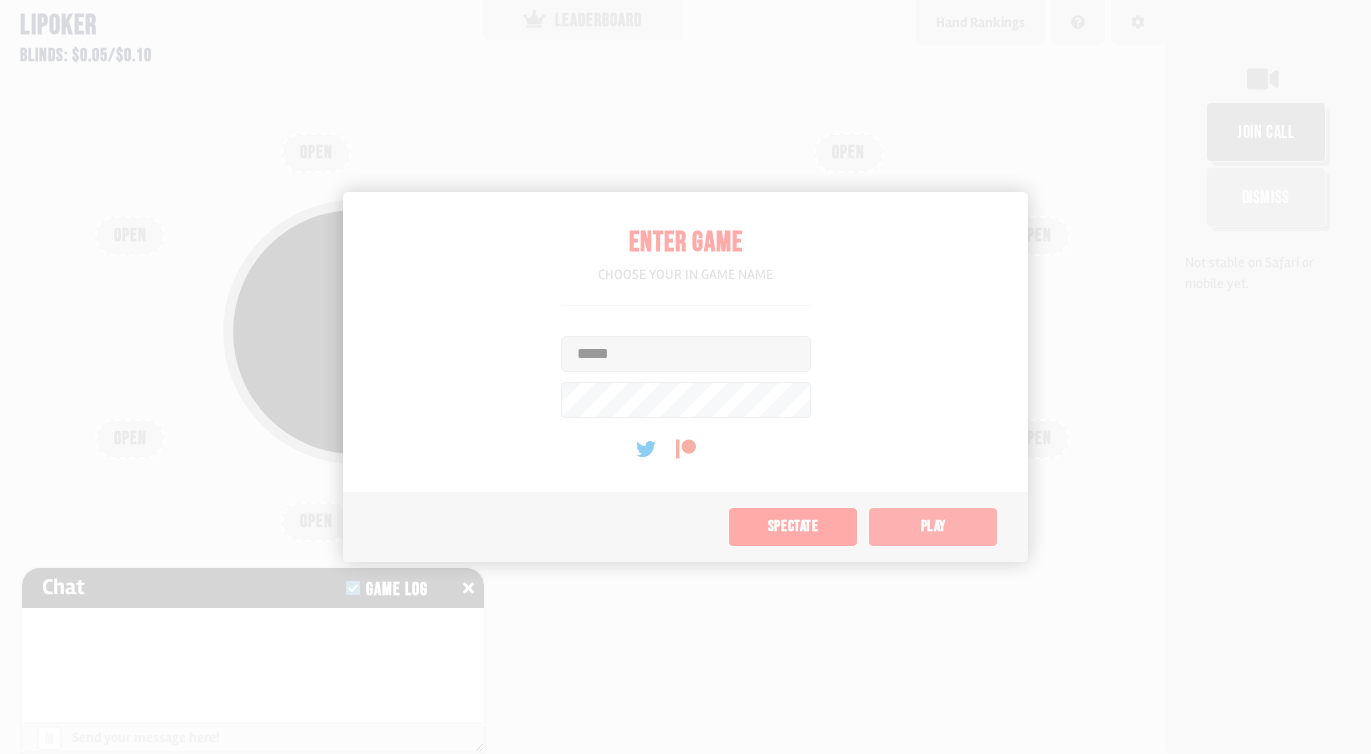 type on "**" 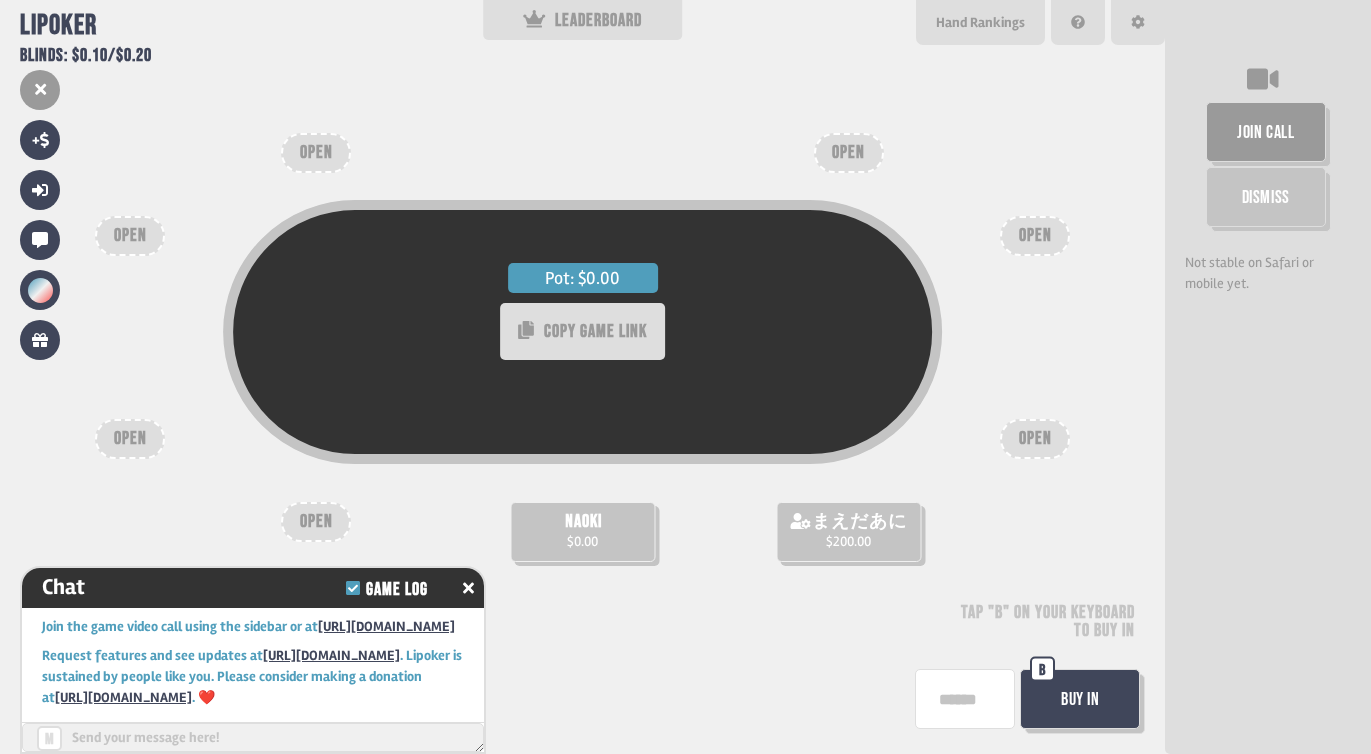 scroll, scrollTop: 19, scrollLeft: 0, axis: vertical 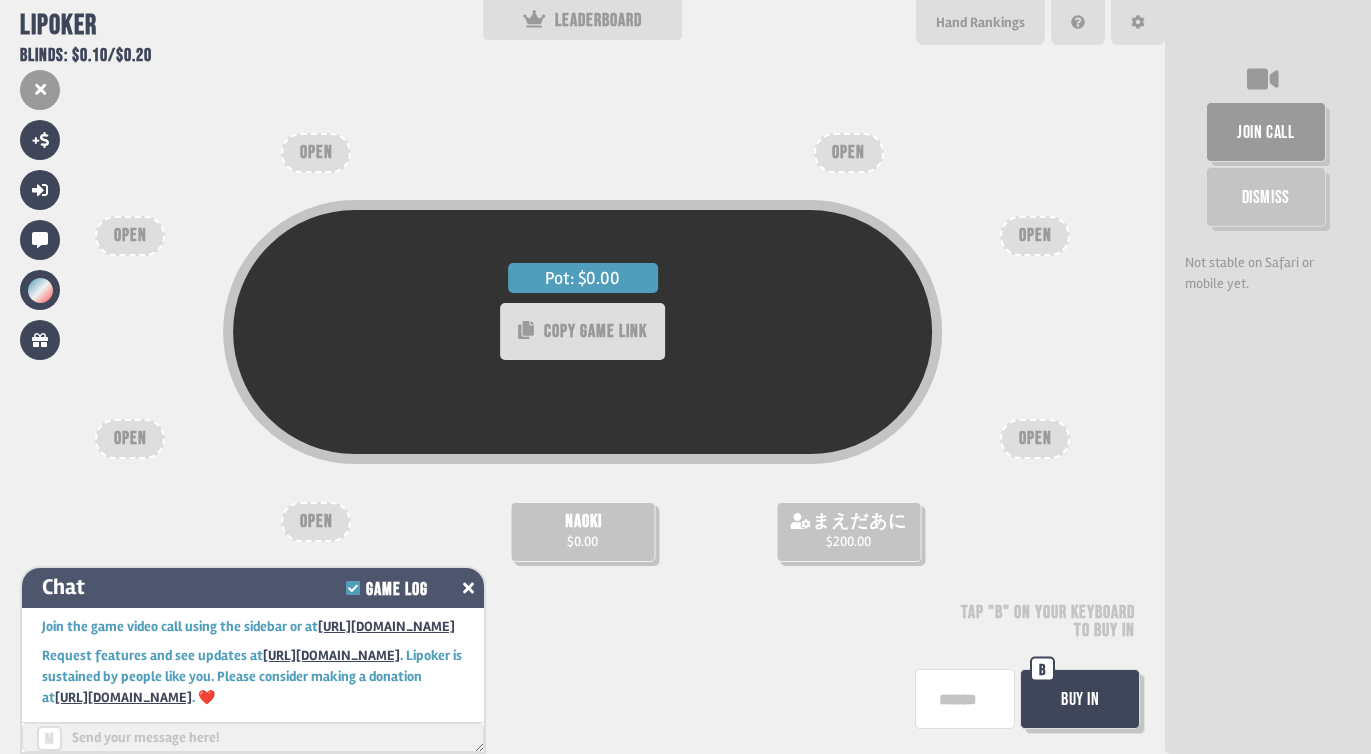 click at bounding box center (468, 588) 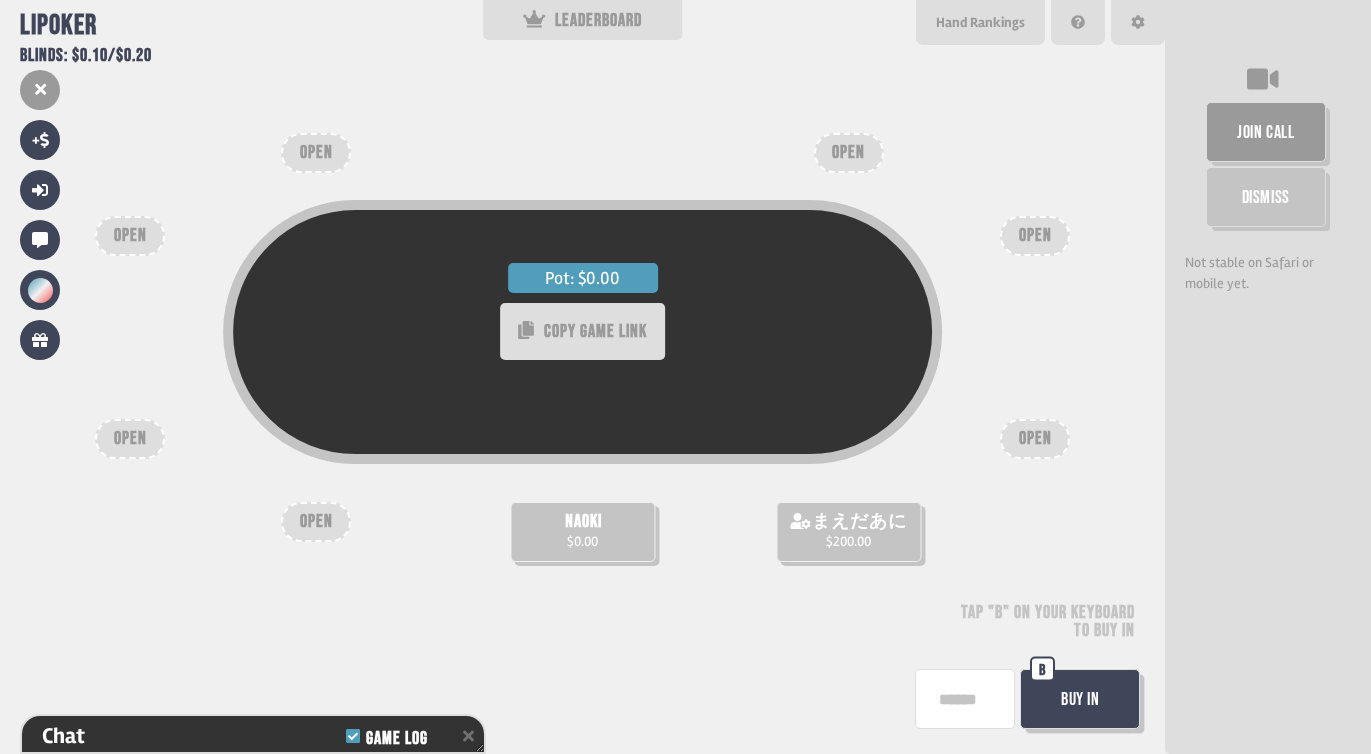 click on "Buy In" at bounding box center (1080, 699) 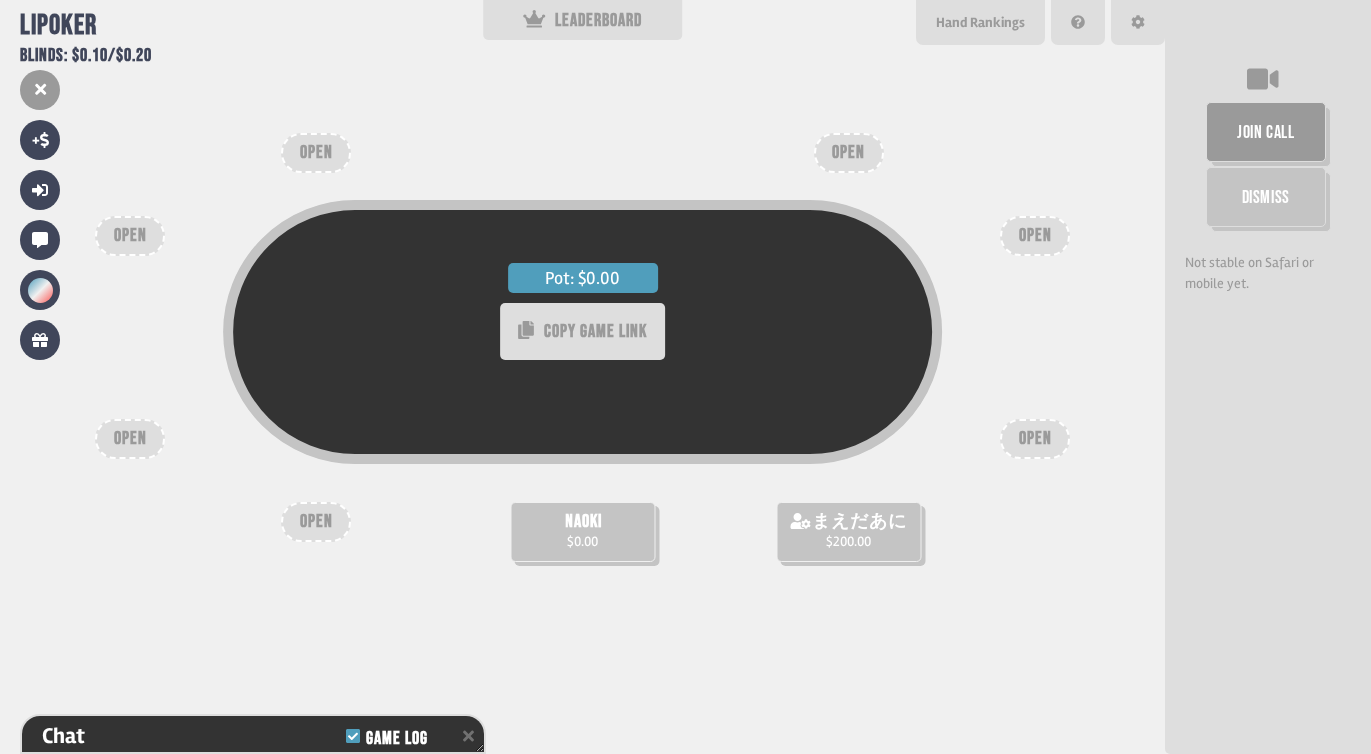 click on "naoki $0.00" at bounding box center [582, 532] 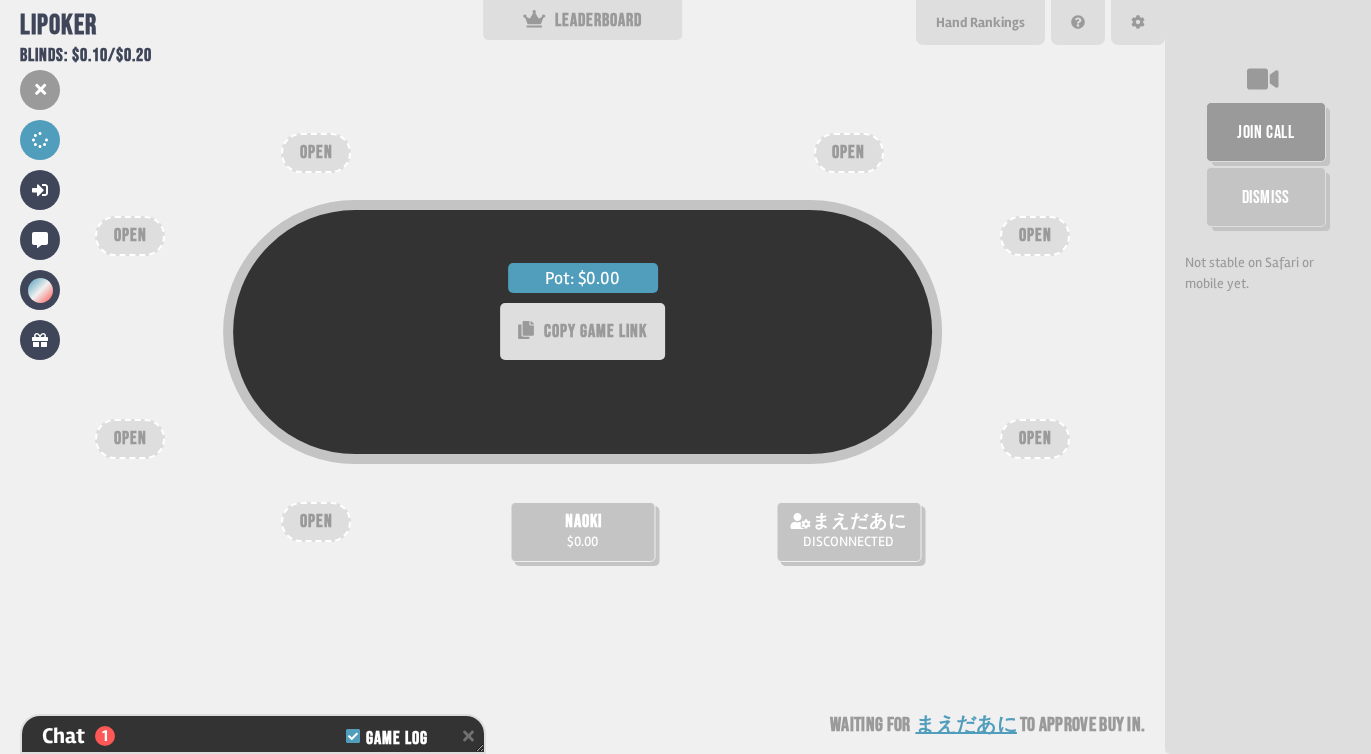 click on "naoki $0.00" at bounding box center [582, 532] 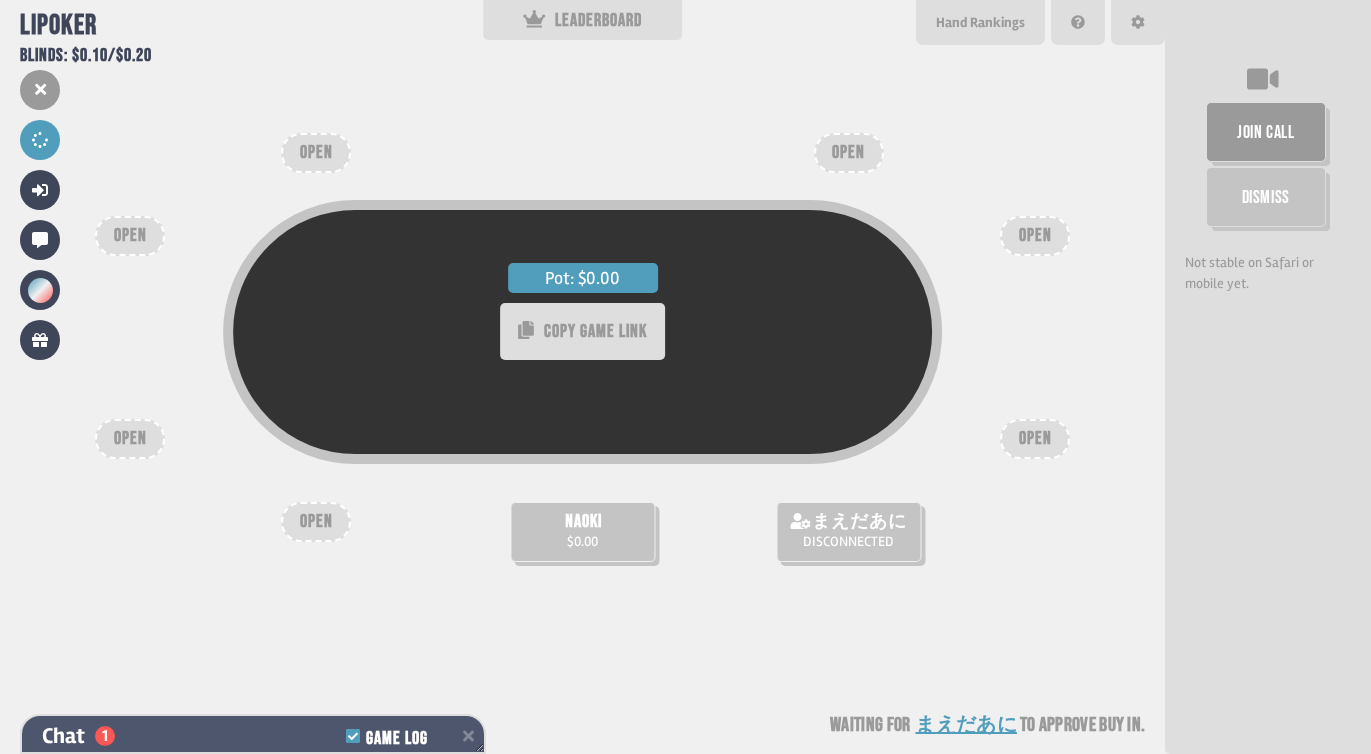 click on "Chat   1 Game Log" at bounding box center (253, 736) 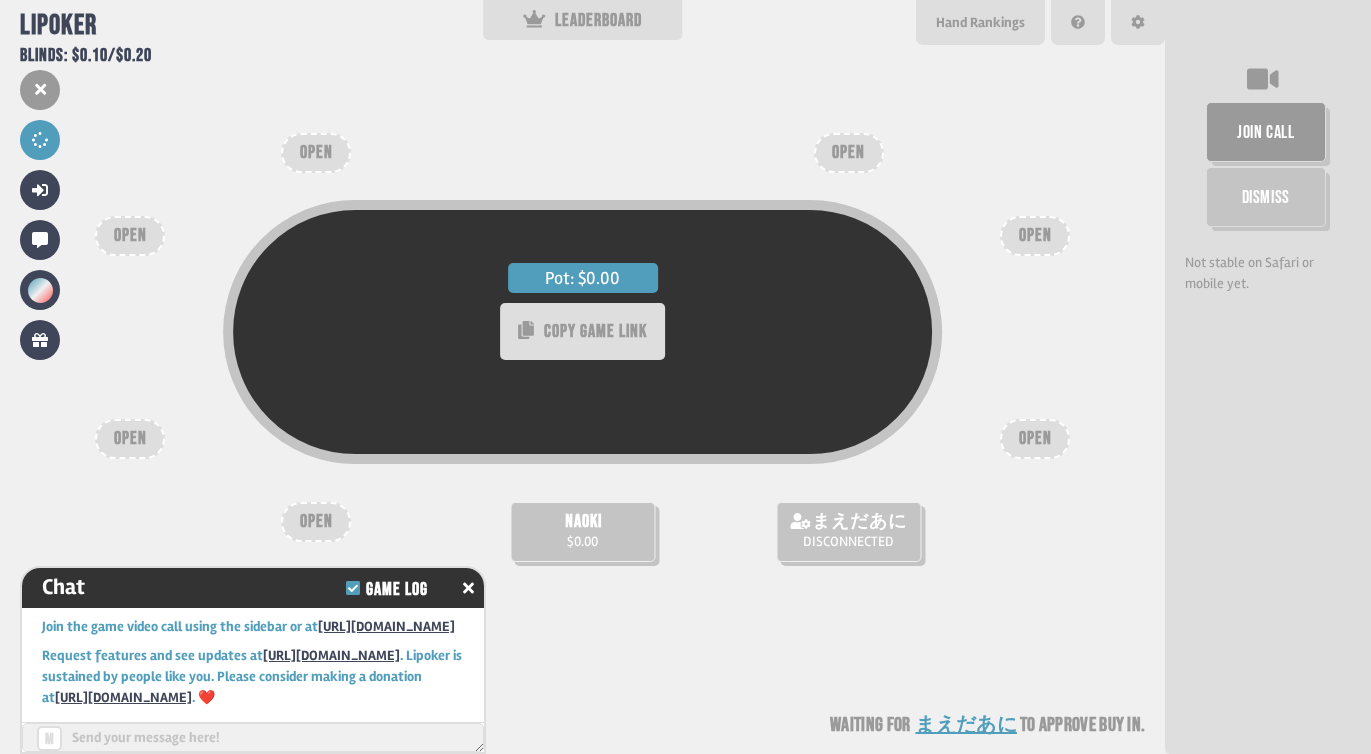 scroll, scrollTop: 106, scrollLeft: 0, axis: vertical 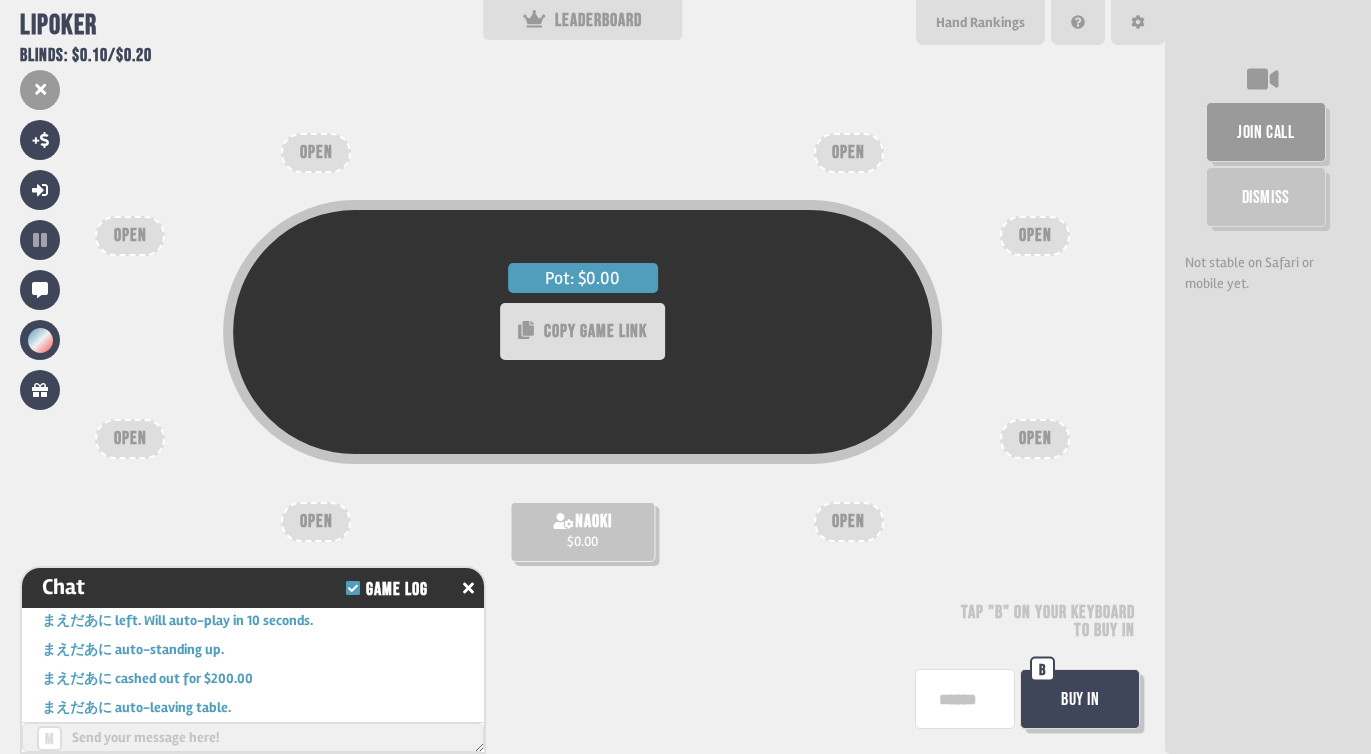 click on "Buy In" at bounding box center (1080, 699) 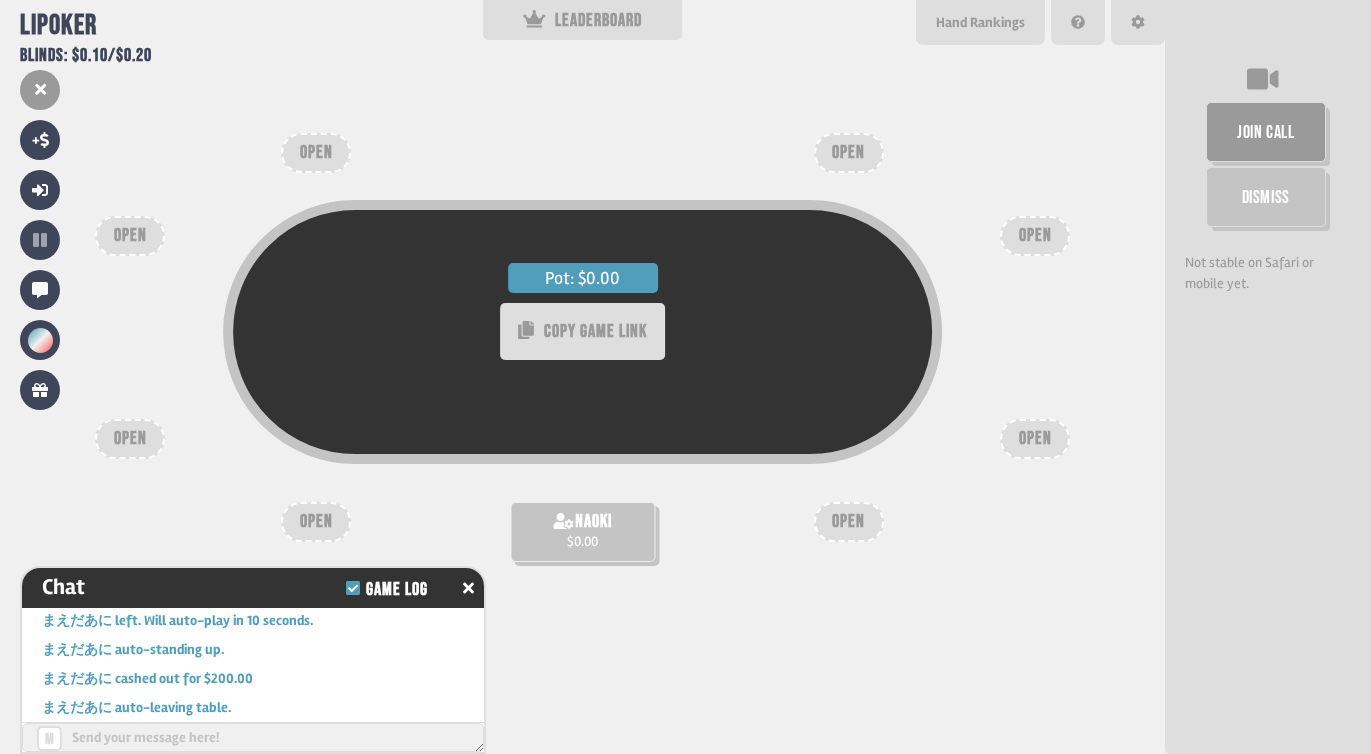 click on "naoki $0.00" at bounding box center [582, 532] 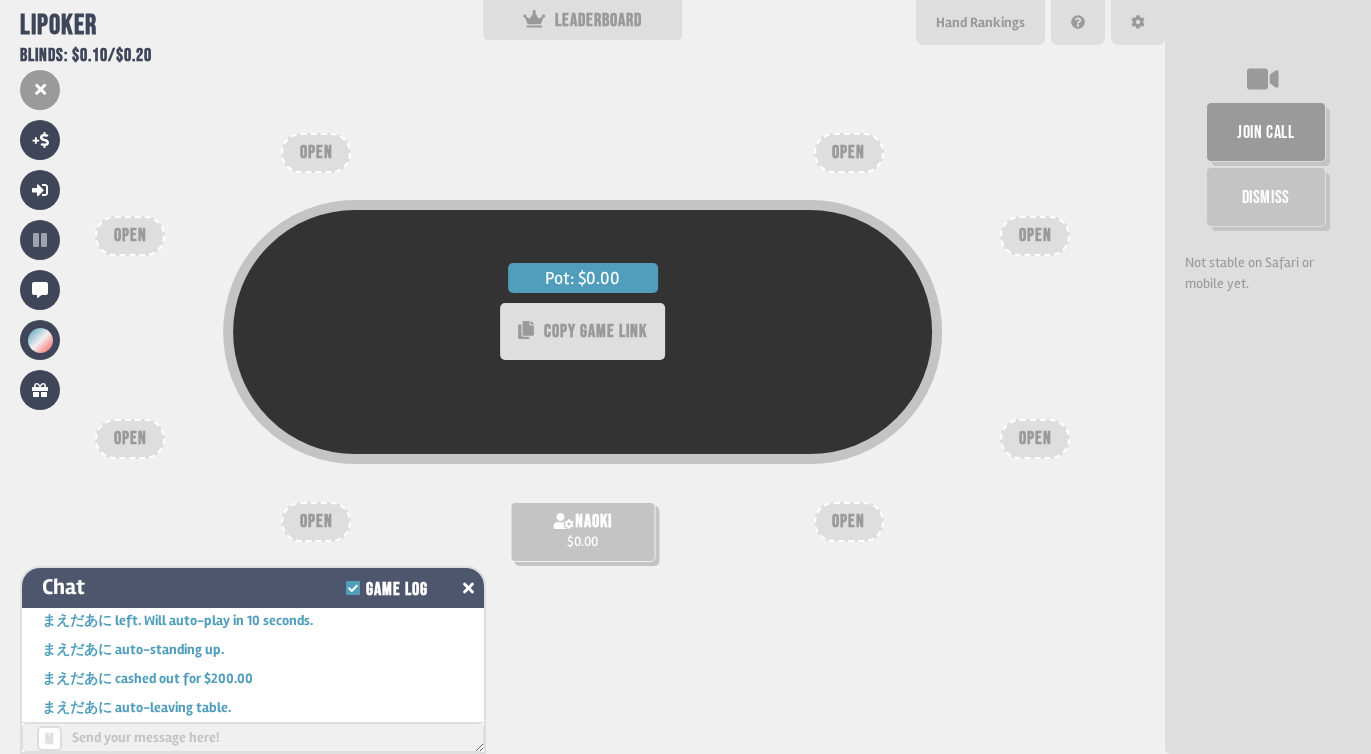 click 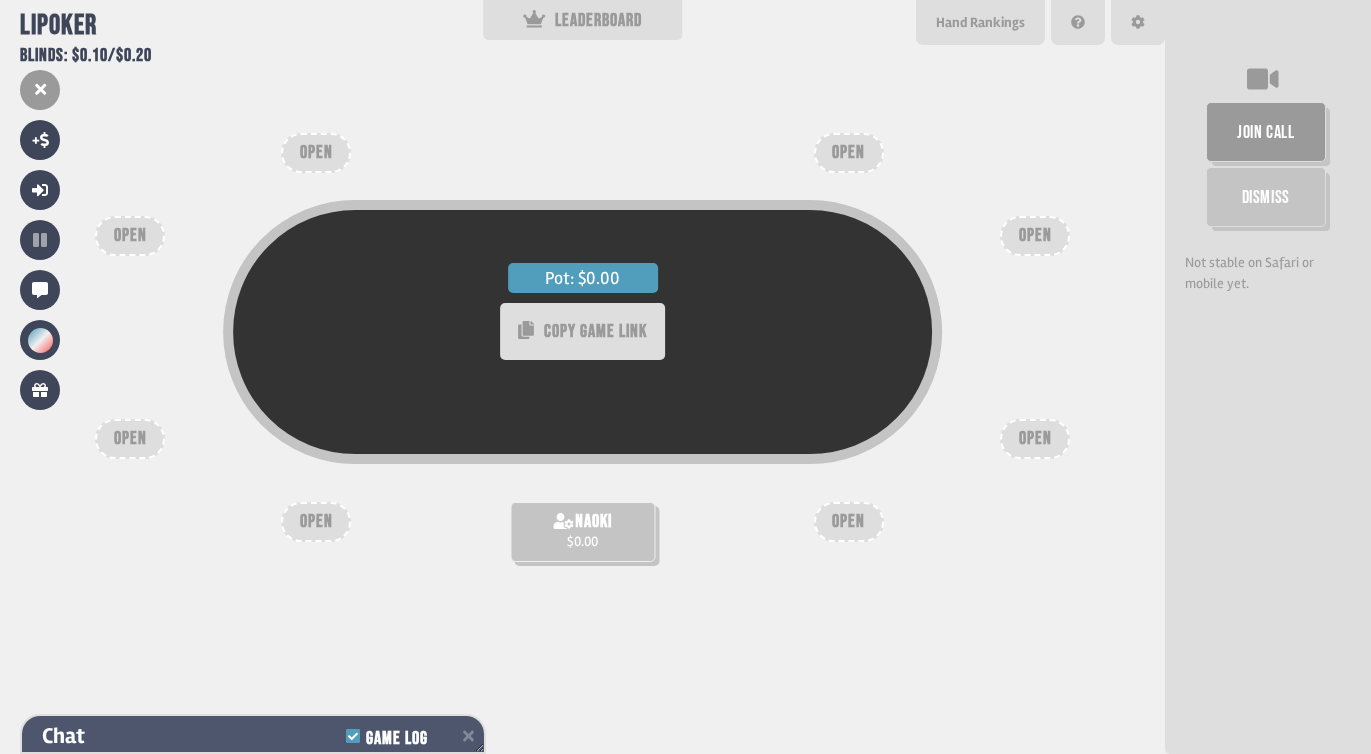 click on "Chat   Game Log" at bounding box center (253, 736) 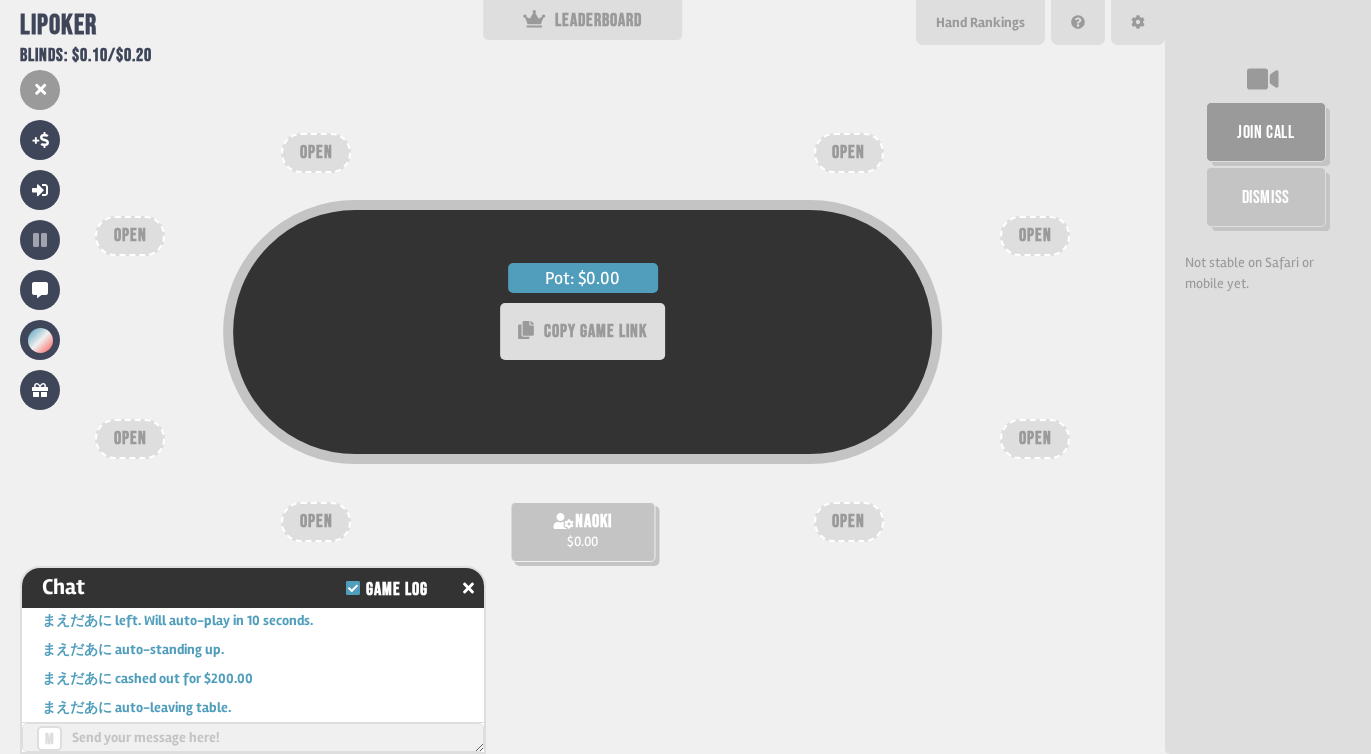 click on "まえだあに auto-standing up." at bounding box center (253, 649) 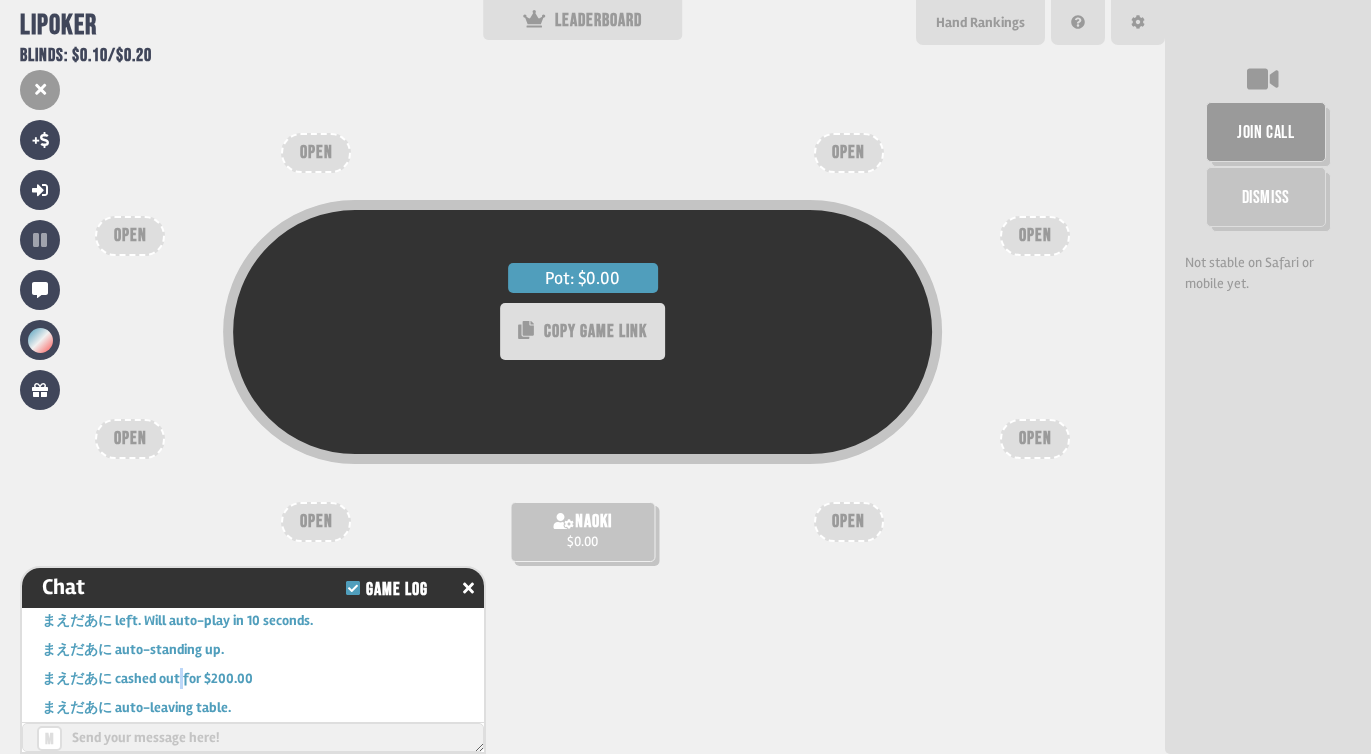 click on "まえだあに cashed out for $200.00" at bounding box center [253, 678] 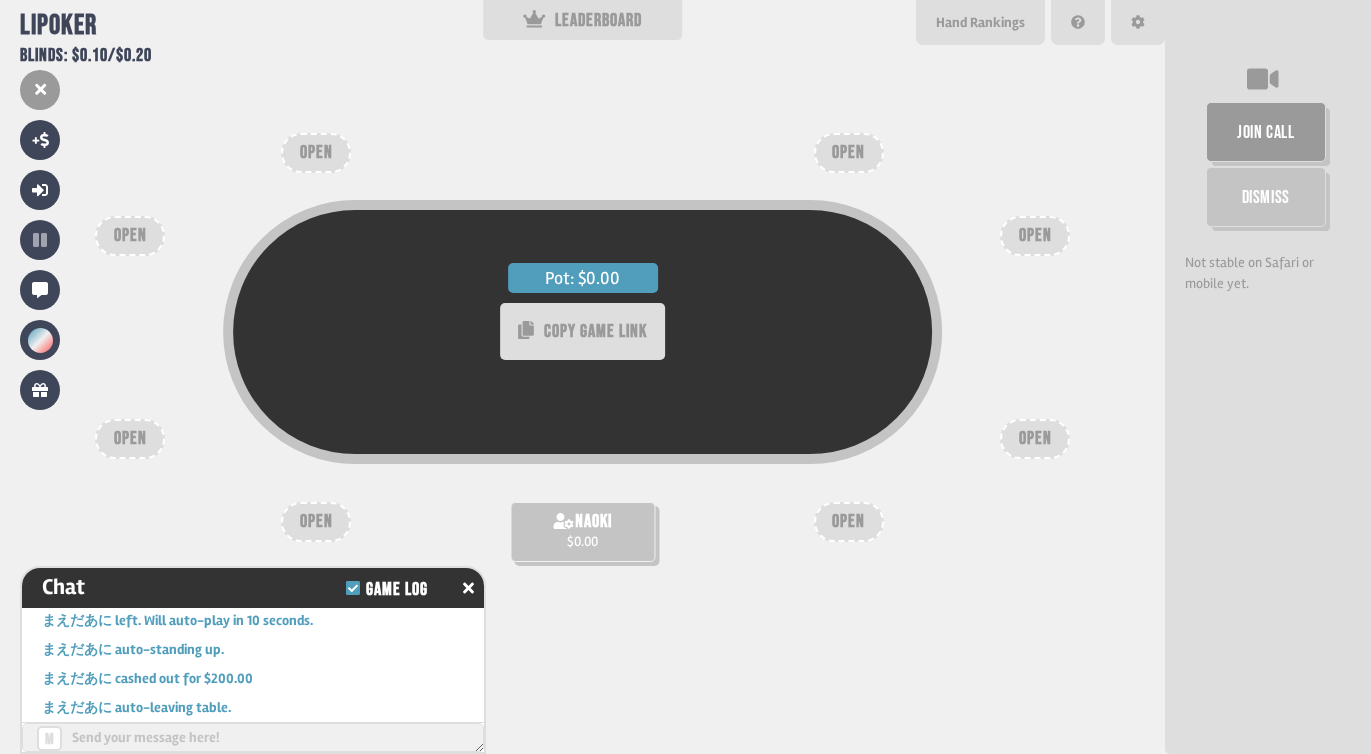 click on "まえだあに cashed out for $200.00" at bounding box center [253, 678] 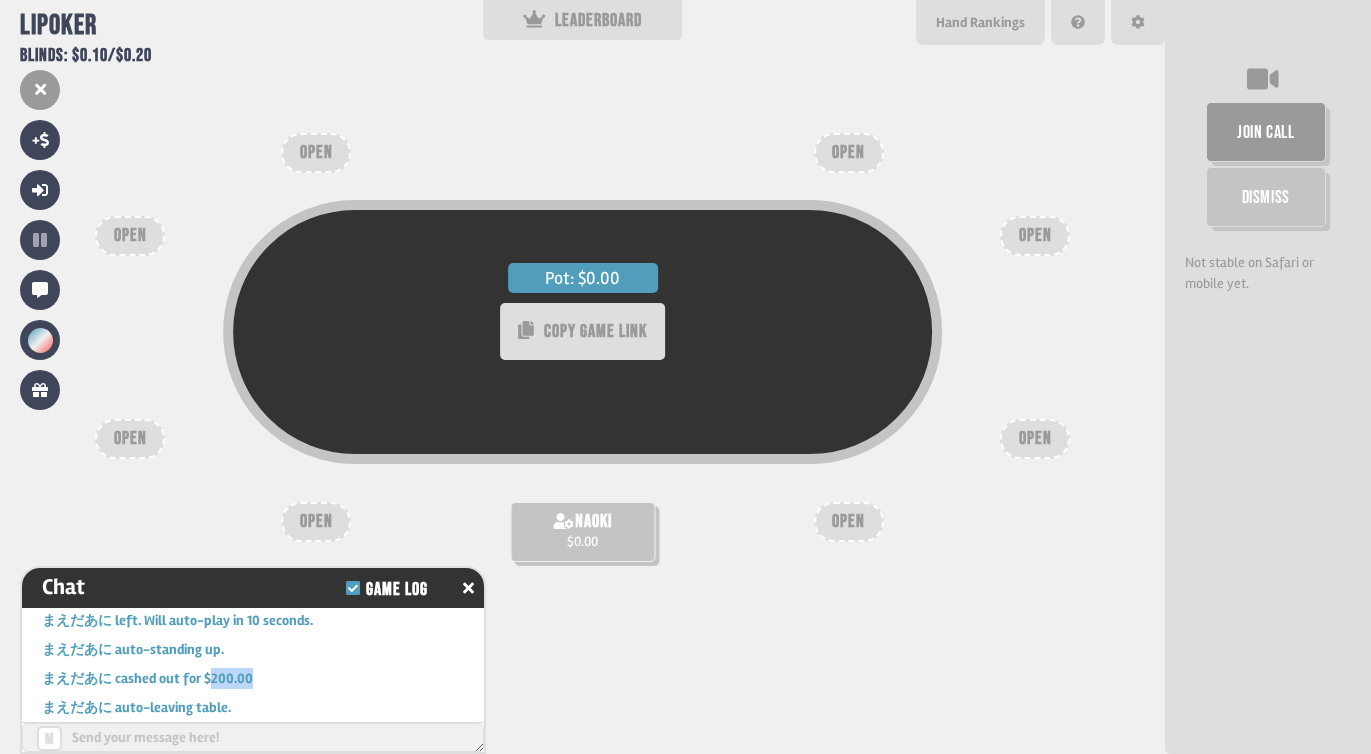 click on "まえだあに cashed out for $200.00" at bounding box center (253, 678) 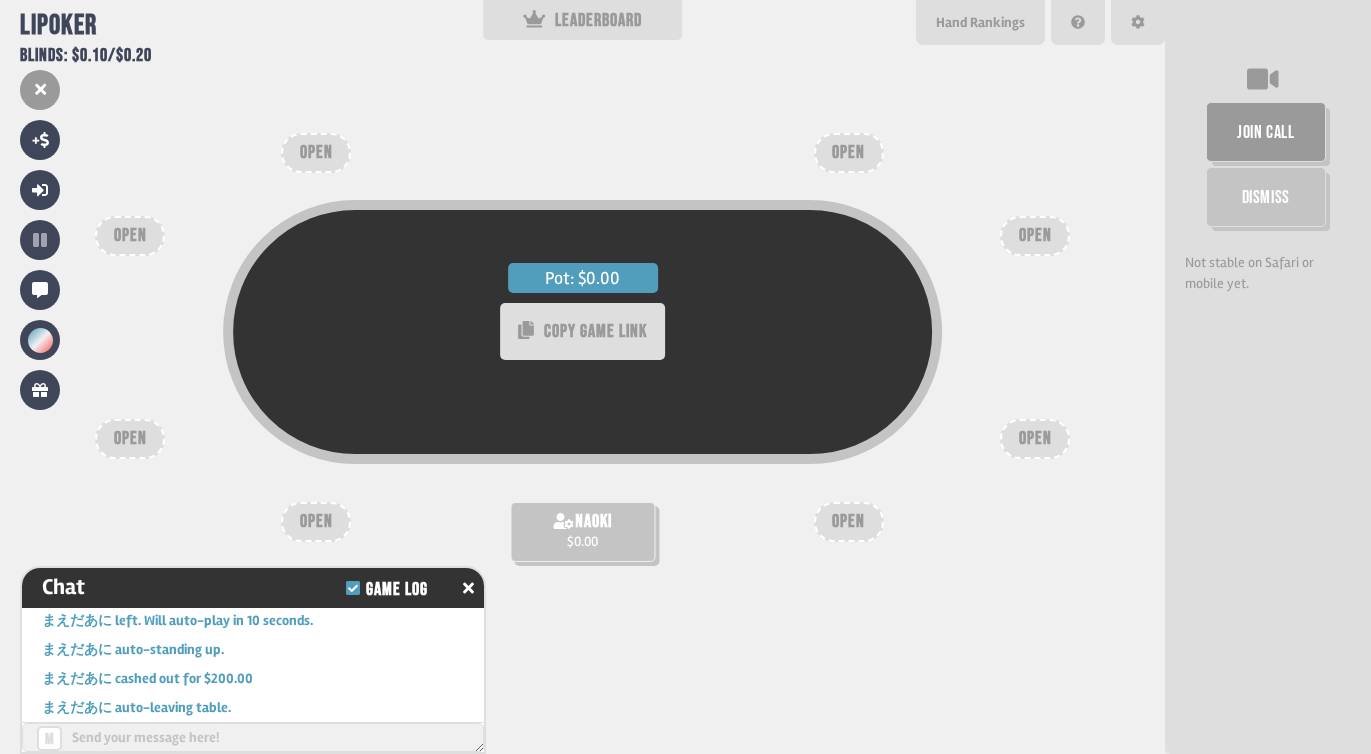 click on "$0.00" at bounding box center (582, 541) 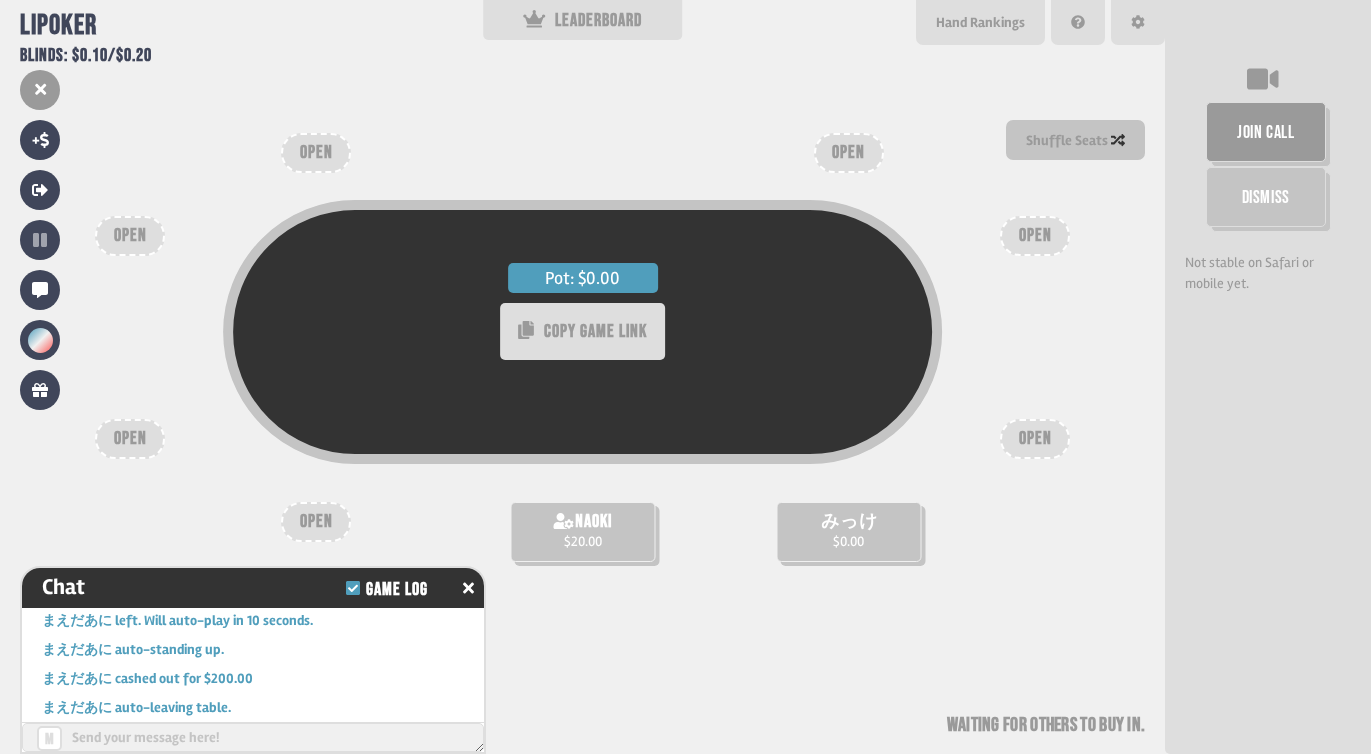 click on "$20.00" at bounding box center (583, 541) 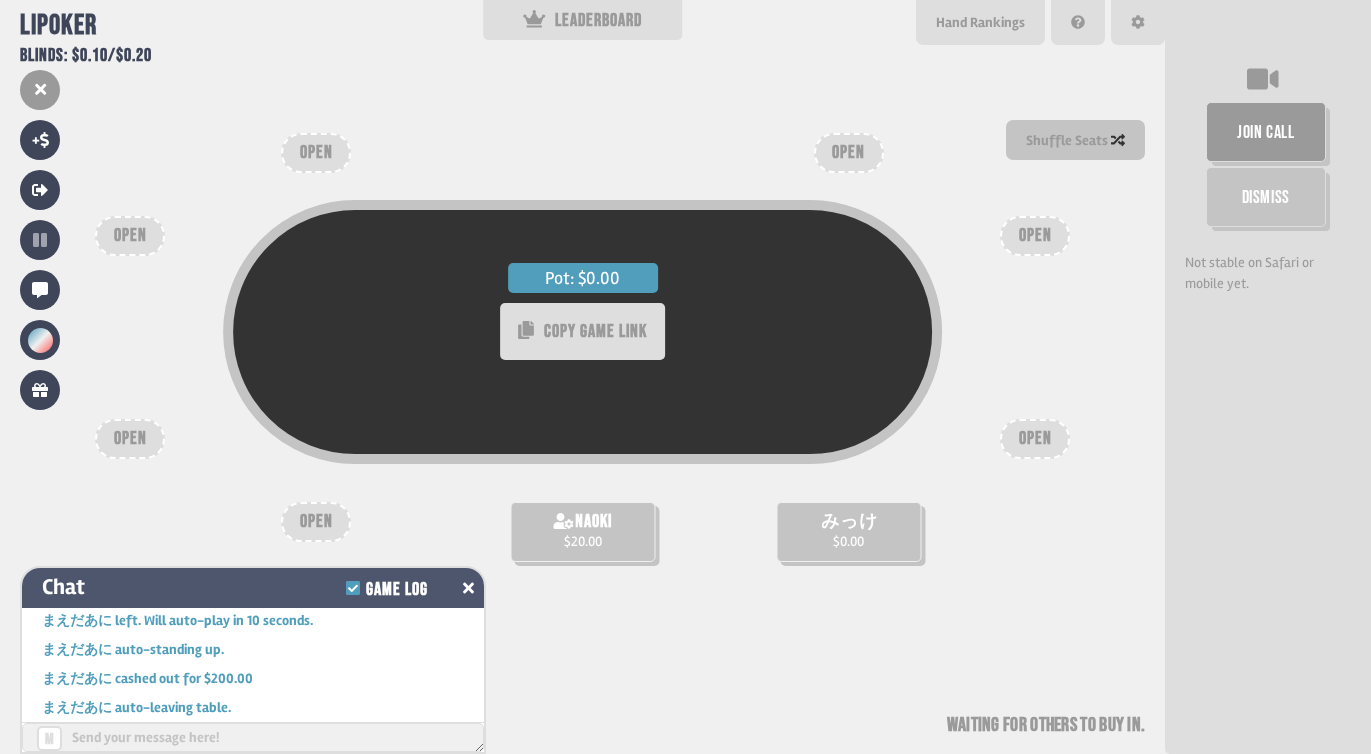 click 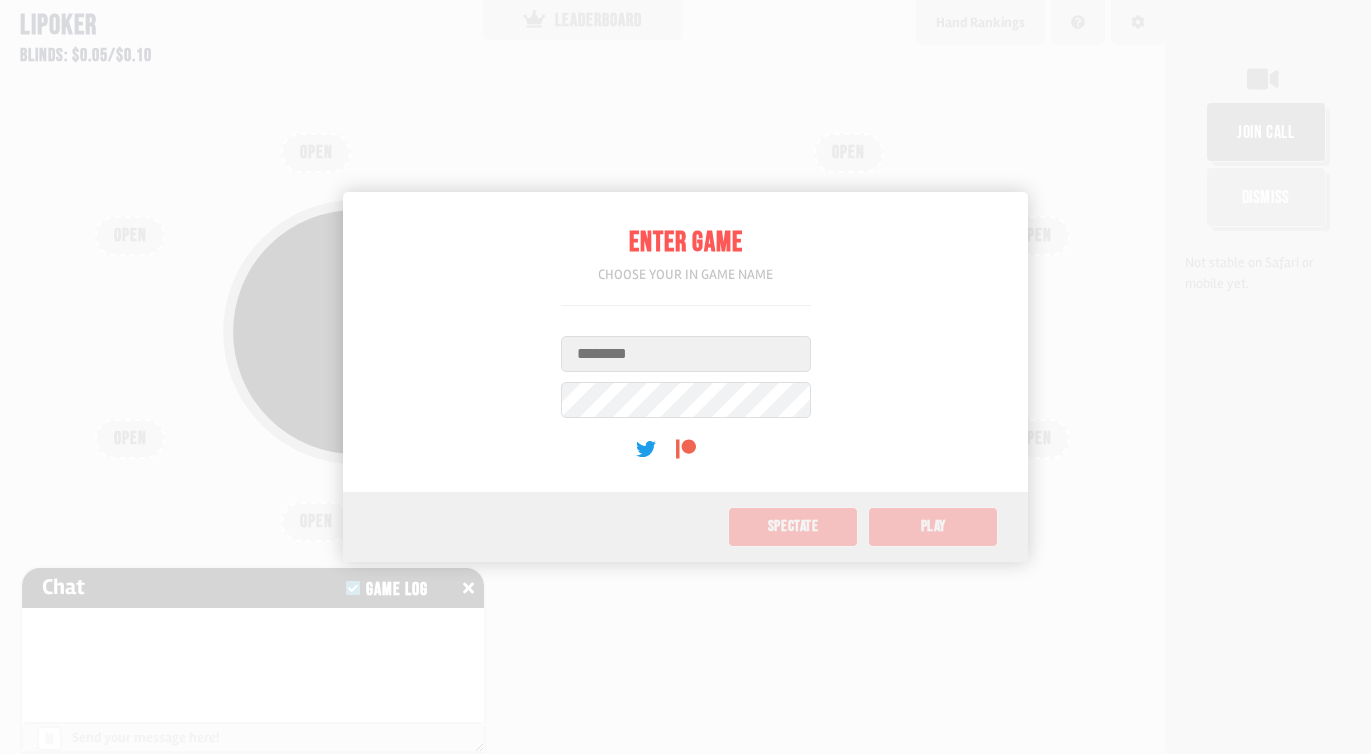 scroll, scrollTop: 0, scrollLeft: 0, axis: both 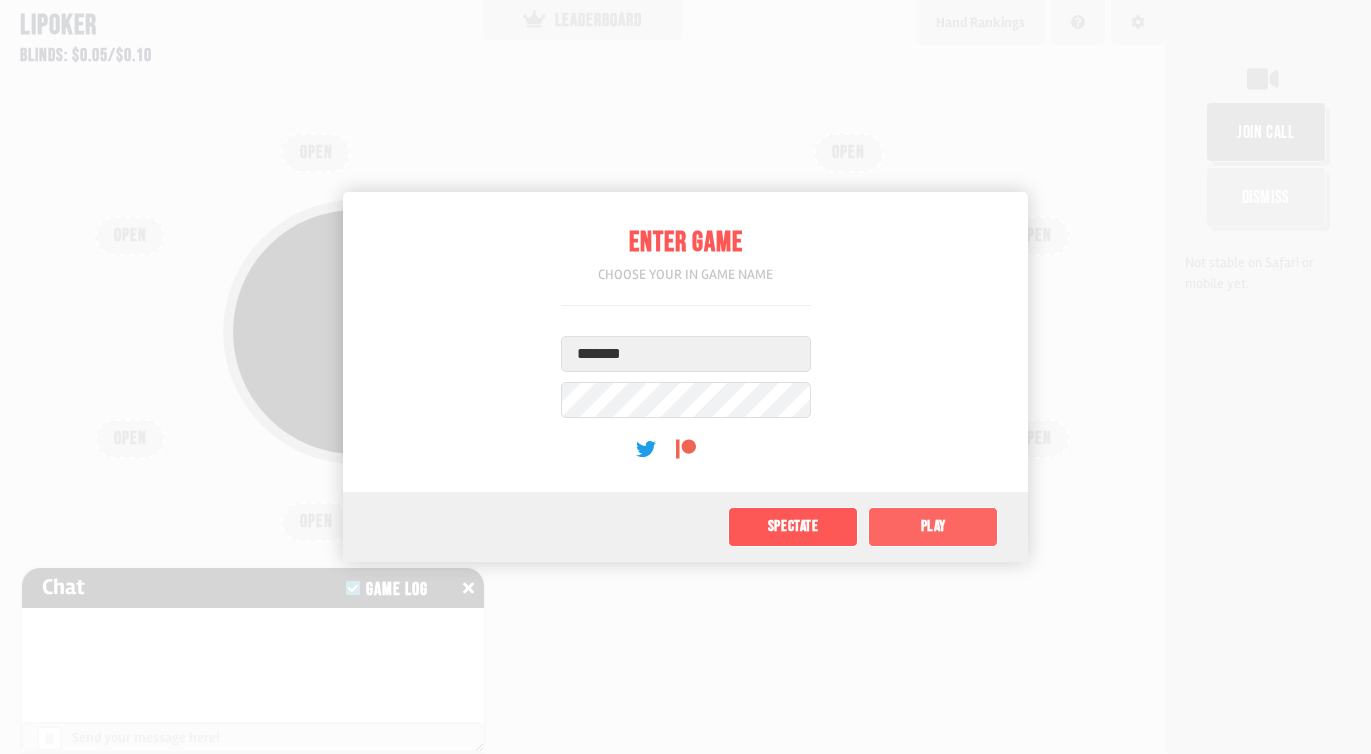 type on "*******" 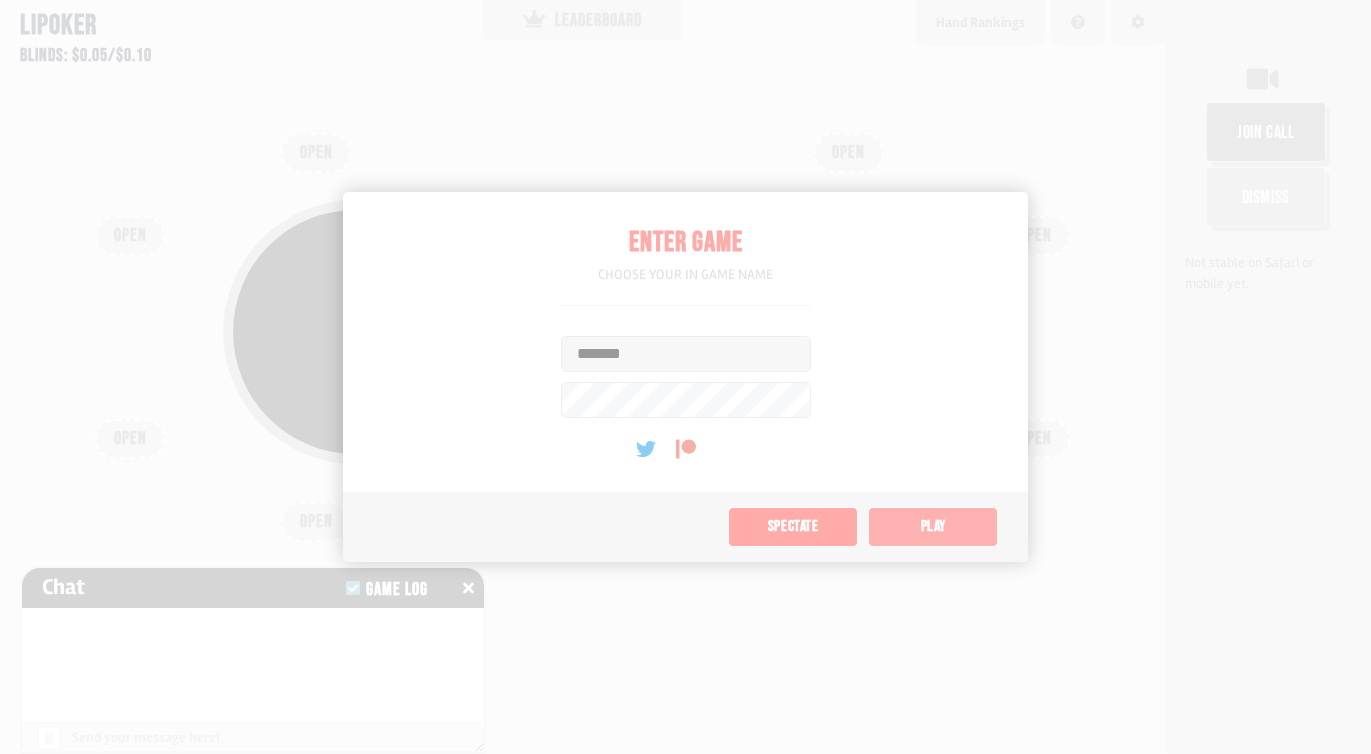 type on "*" 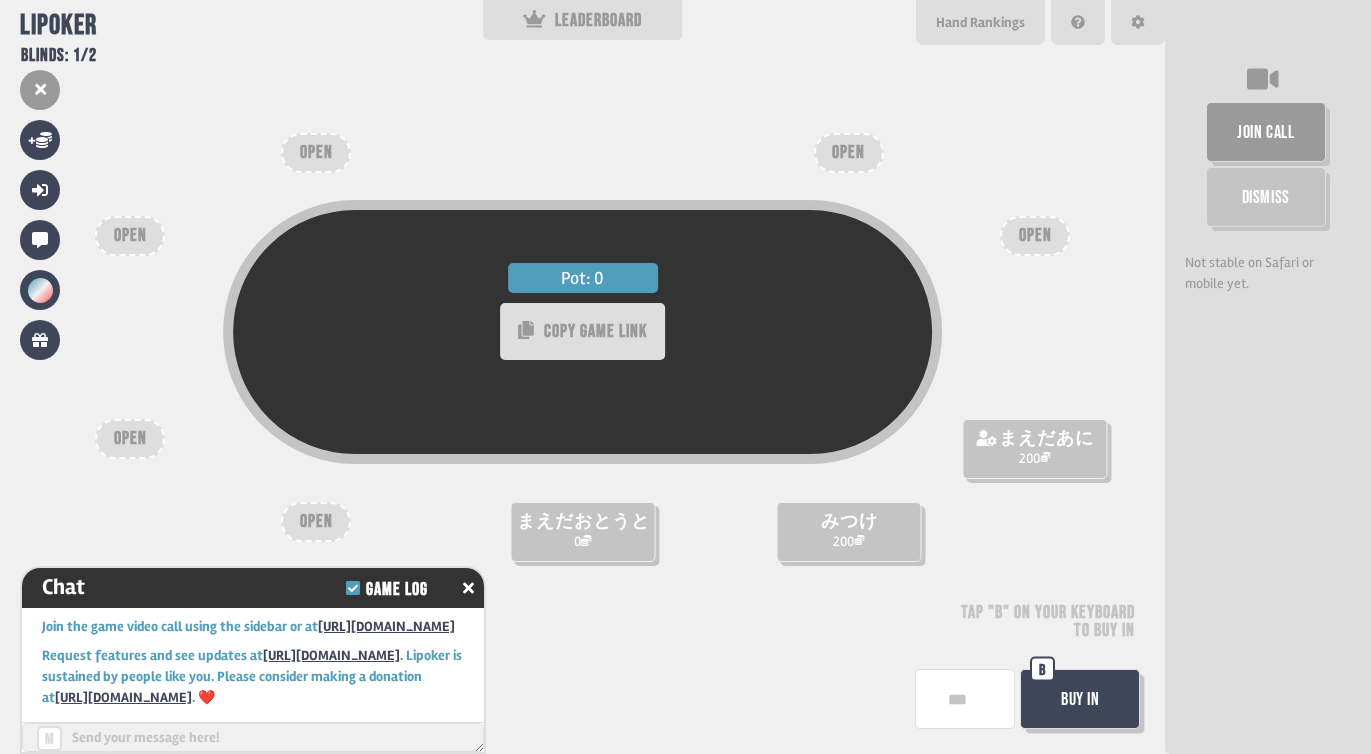 scroll, scrollTop: 19, scrollLeft: 0, axis: vertical 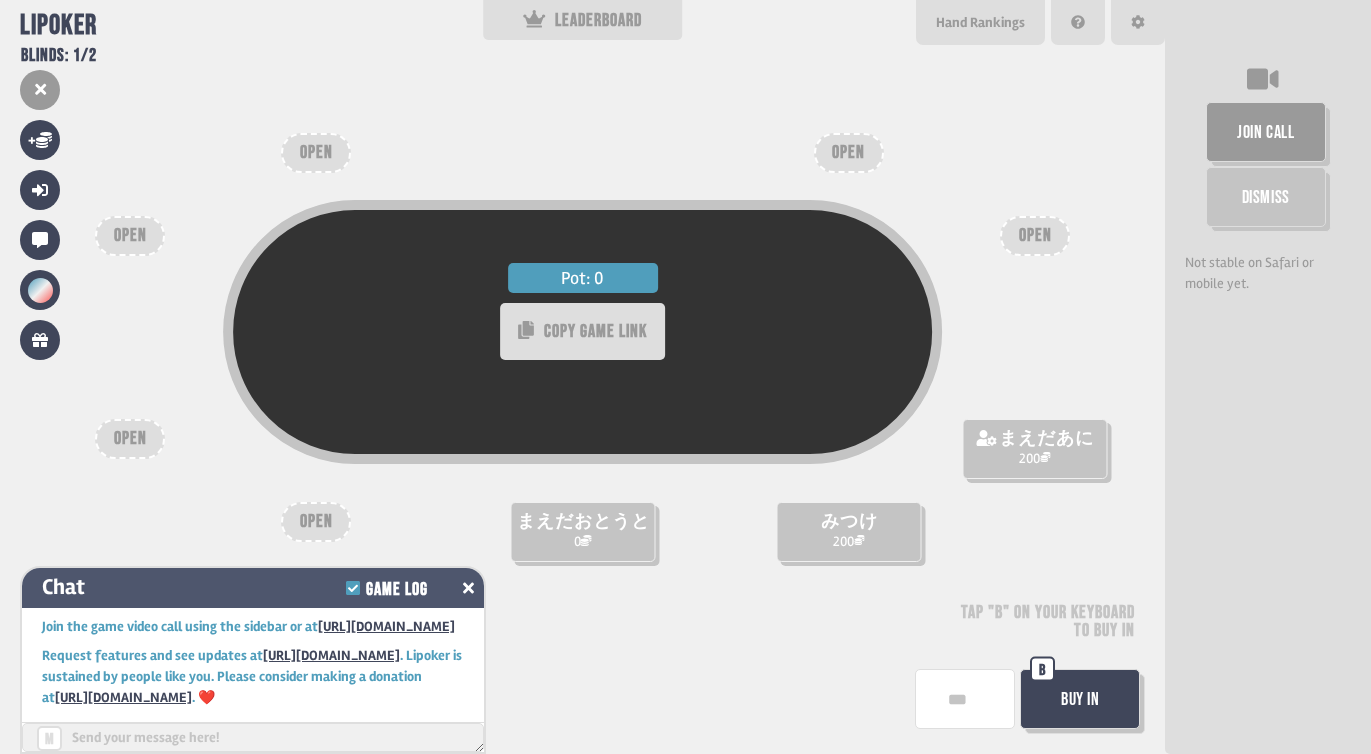 click at bounding box center [468, 588] 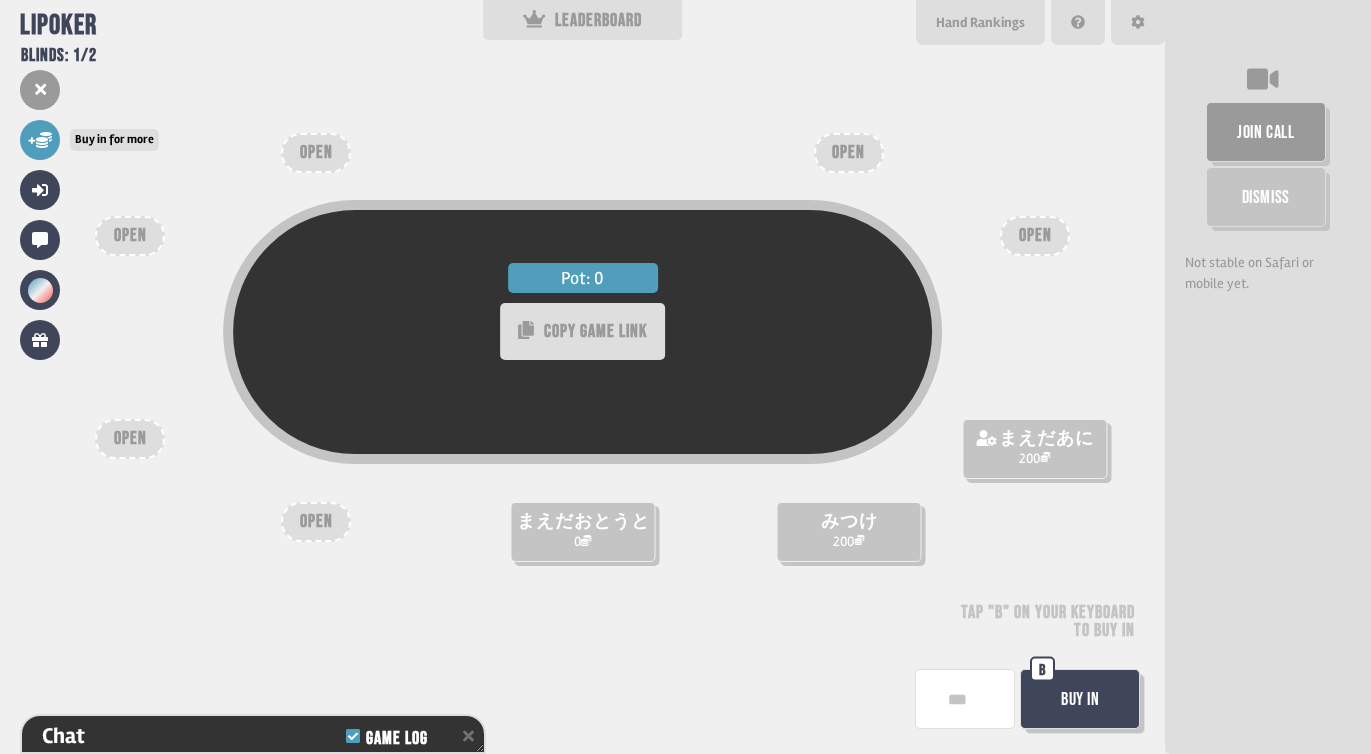 click 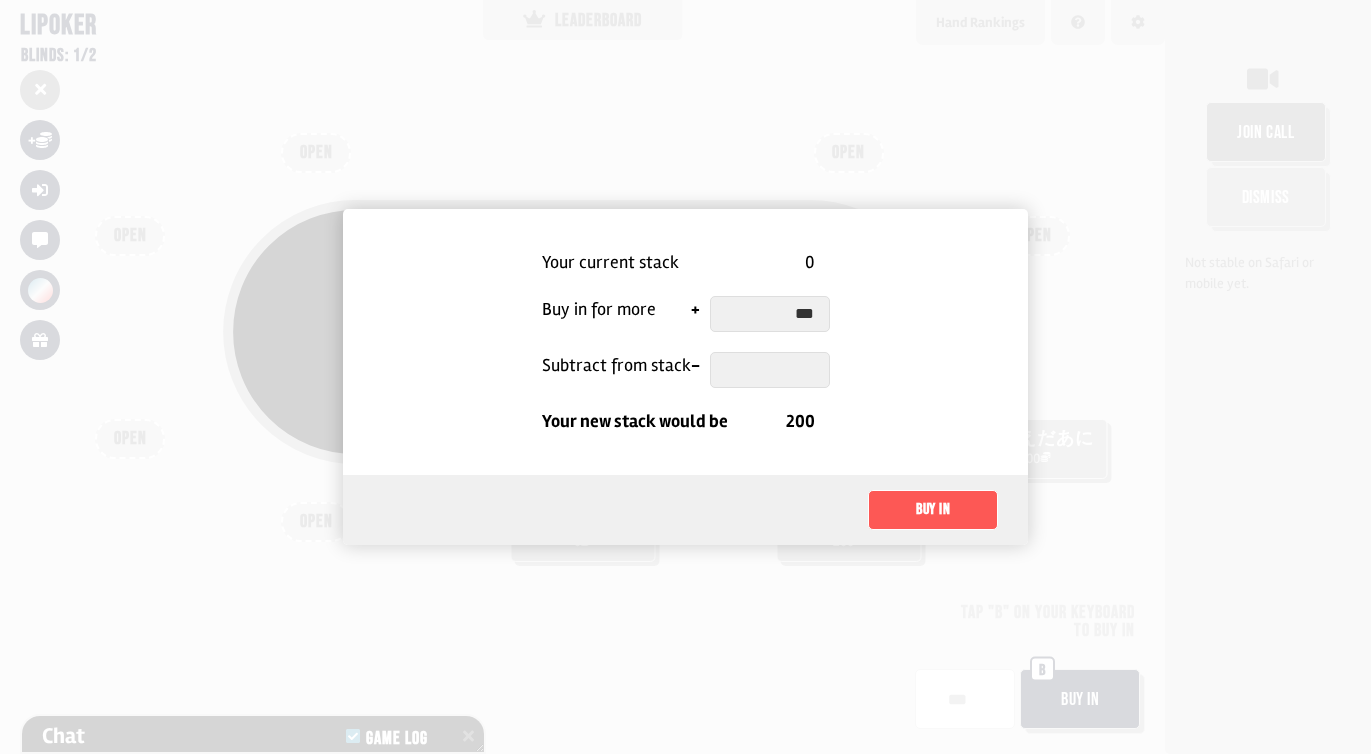 type on "***" 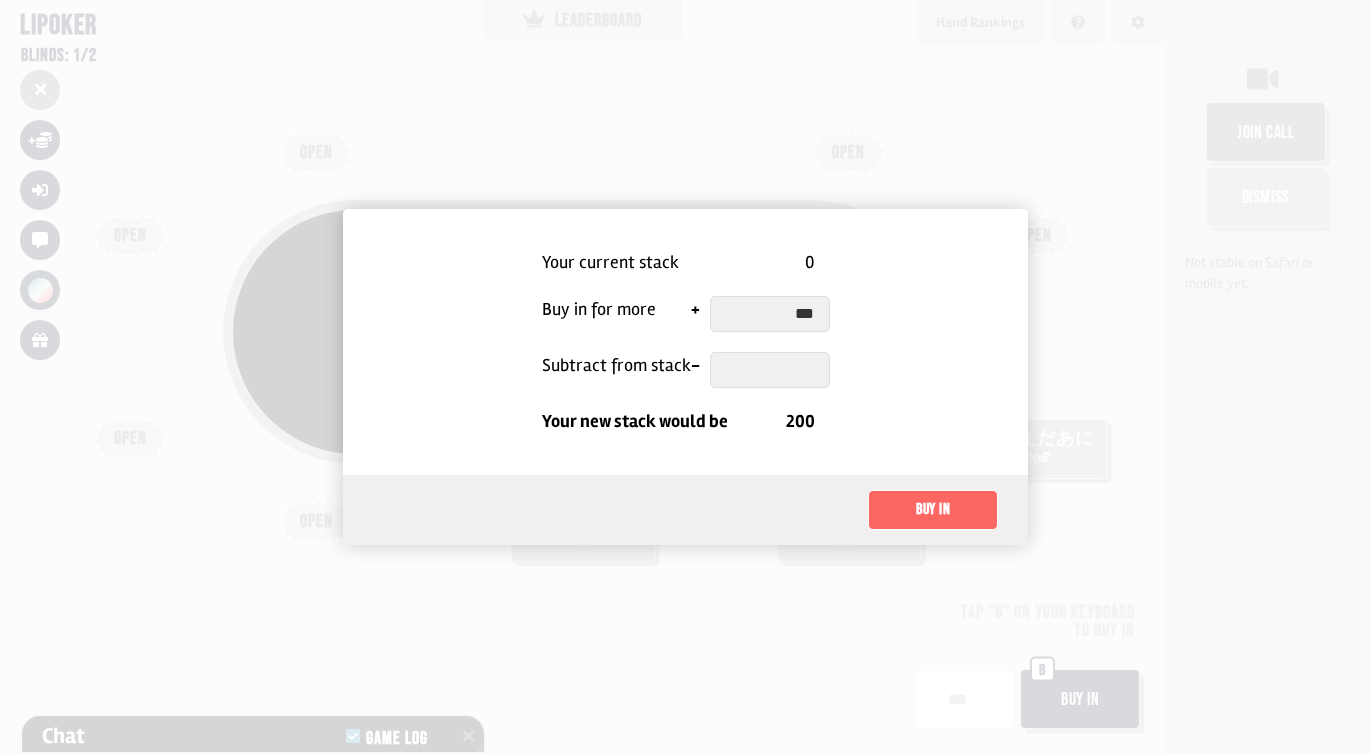 click on "Buy in" at bounding box center [933, 510] 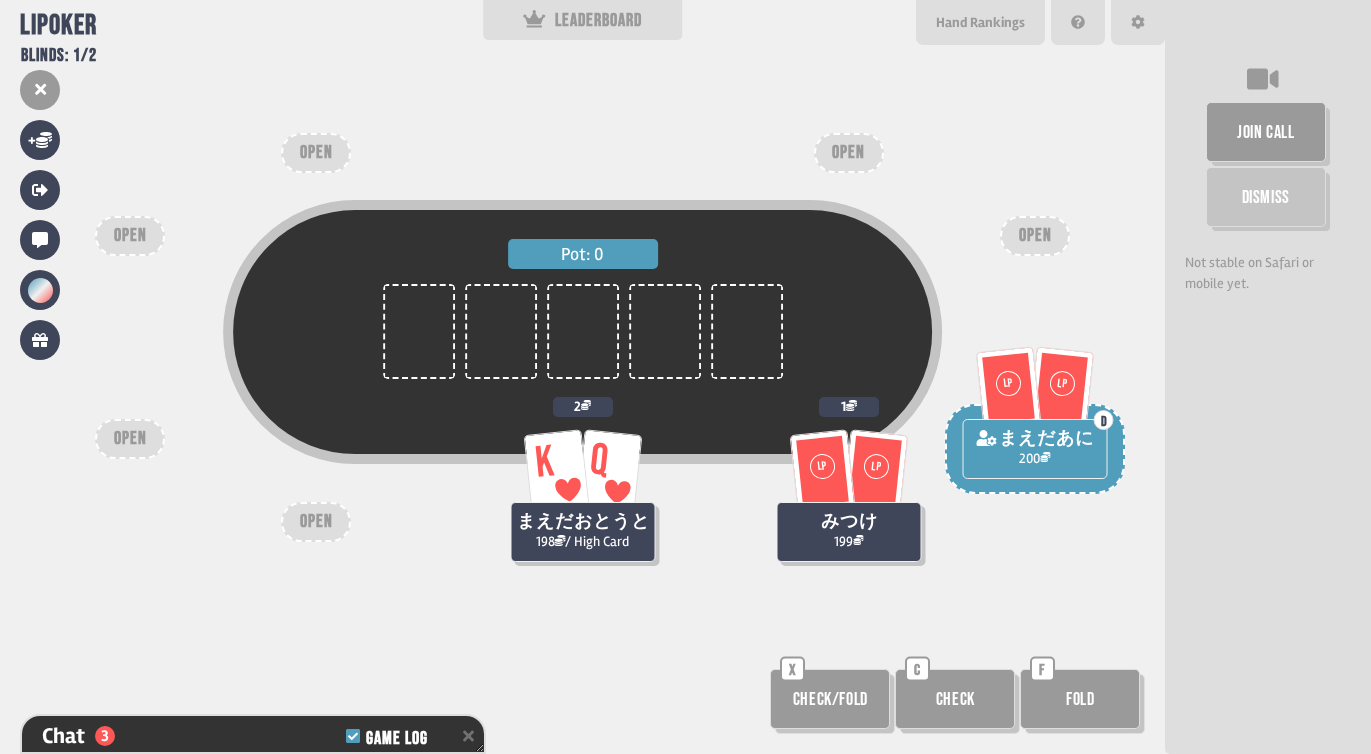 scroll, scrollTop: 98, scrollLeft: 0, axis: vertical 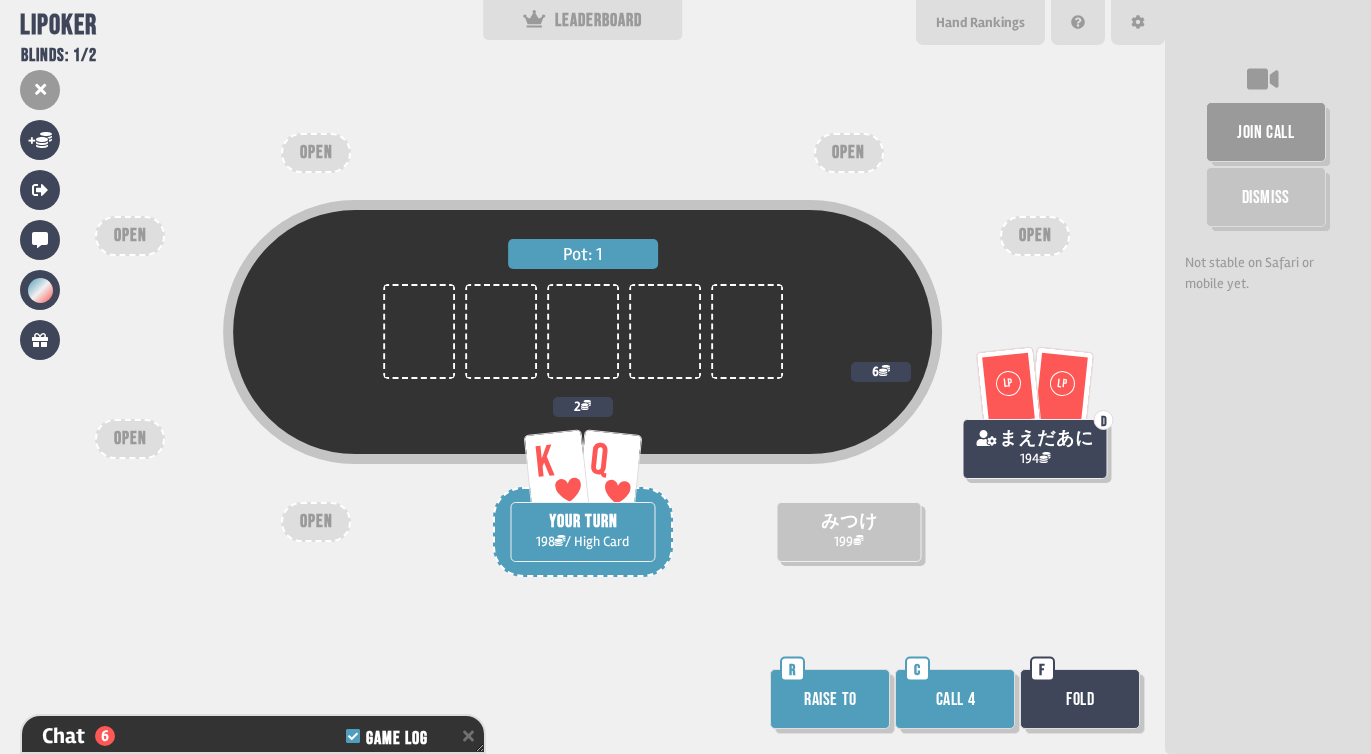 click on "Call 4" at bounding box center [955, 699] 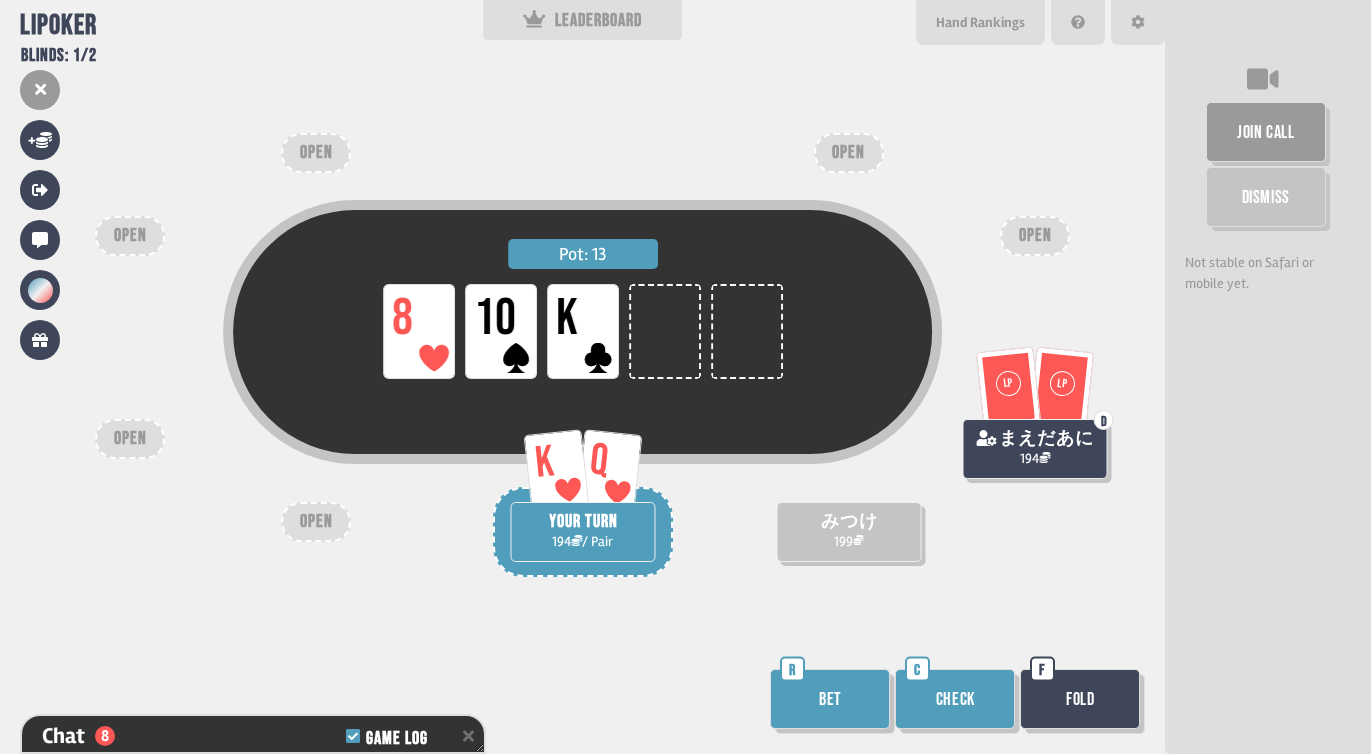 click on "Check" at bounding box center [955, 699] 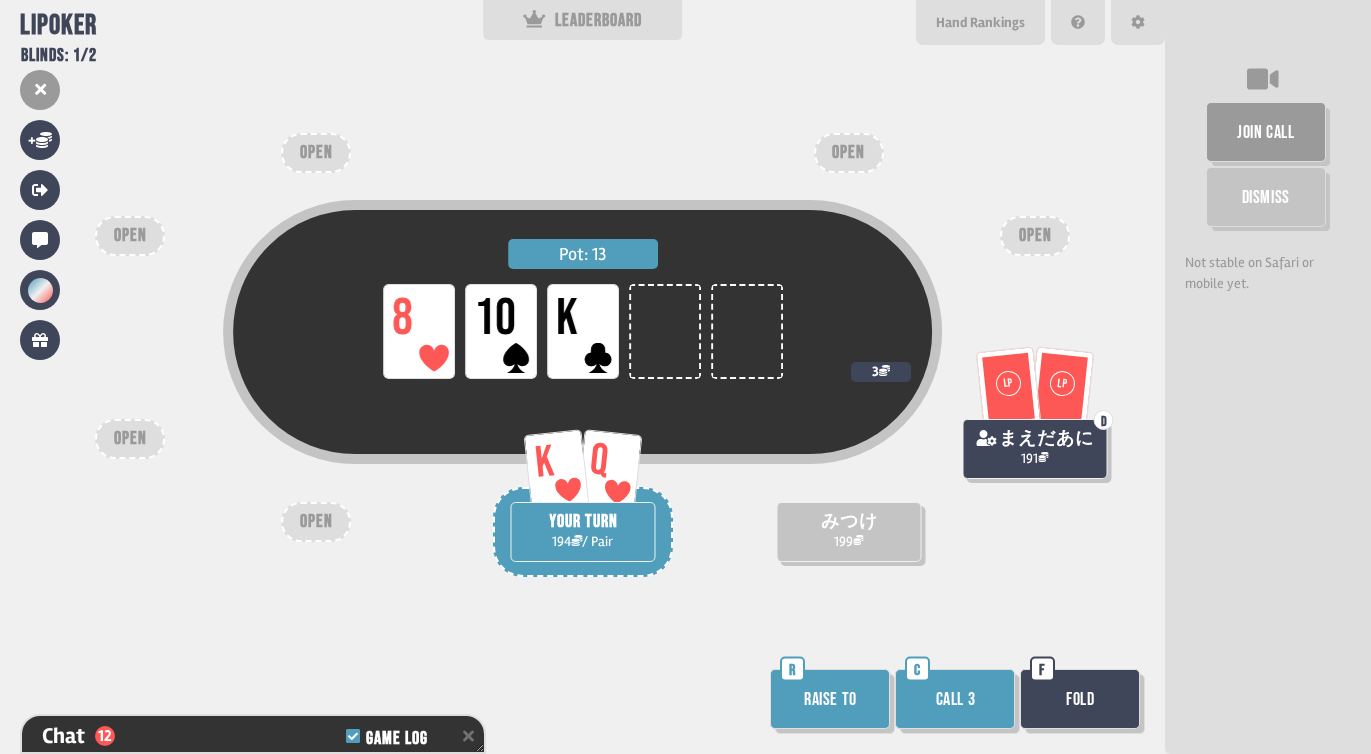 click on "Raise to" at bounding box center [830, 699] 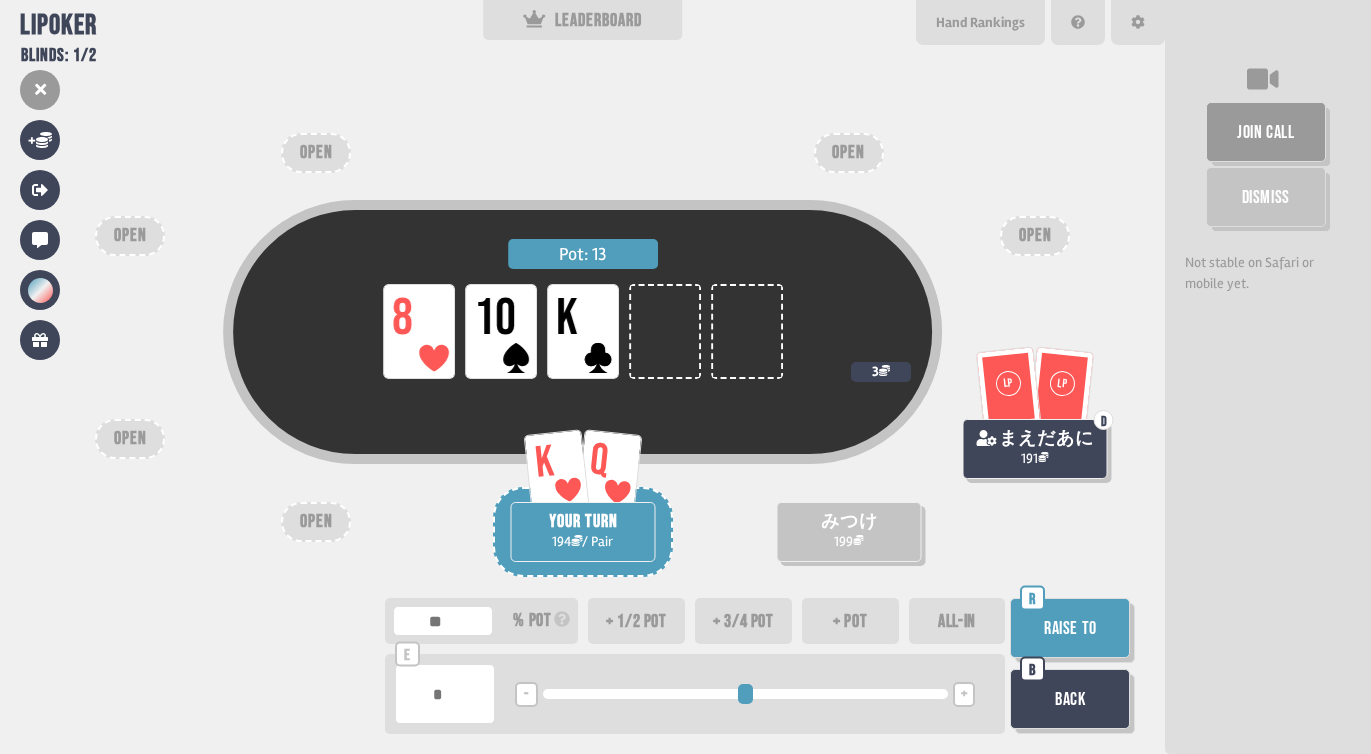 type on "**" 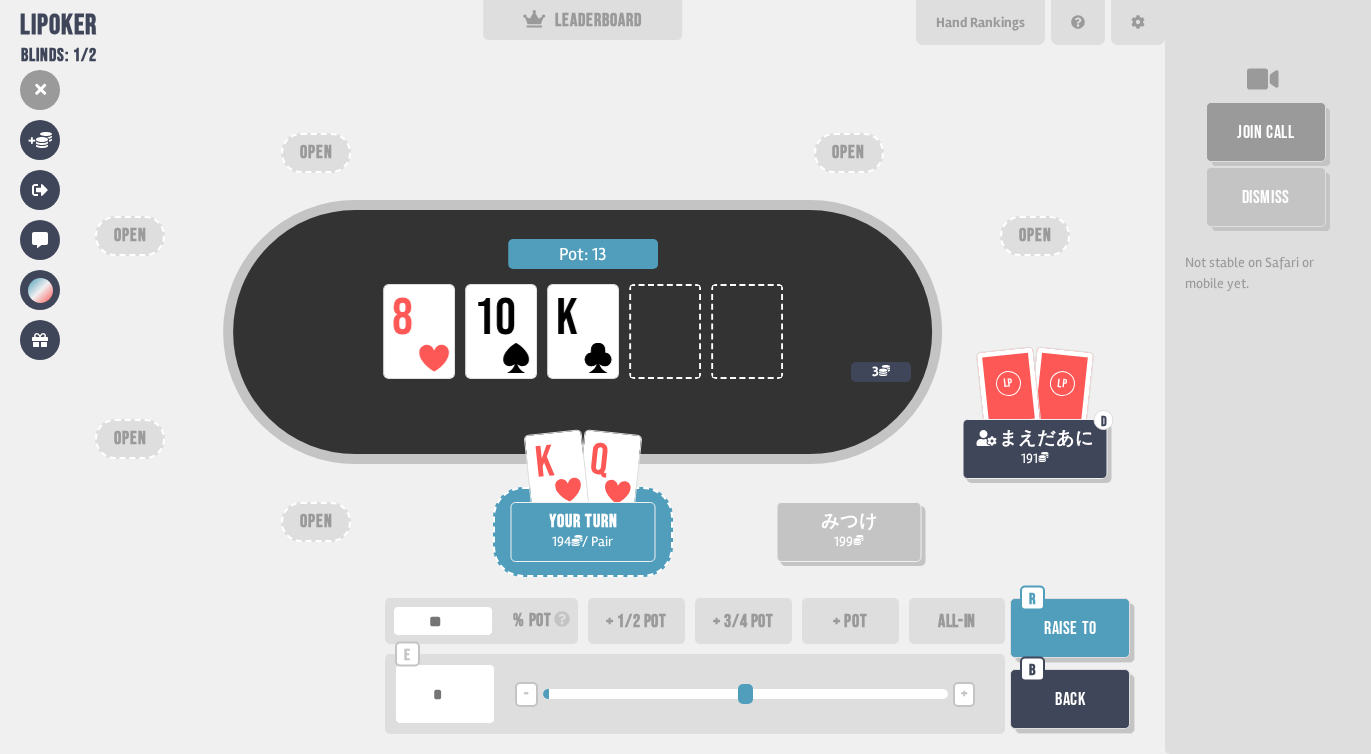 type on "**" 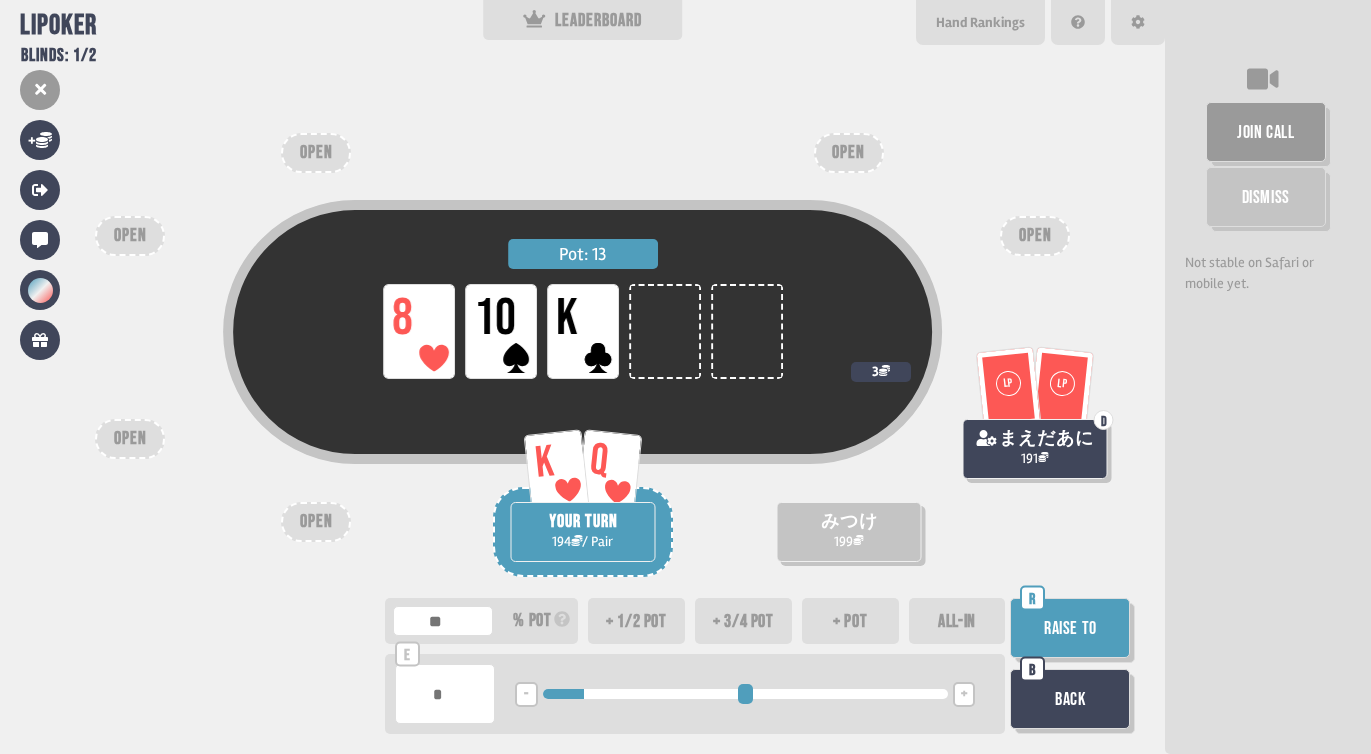type on "***" 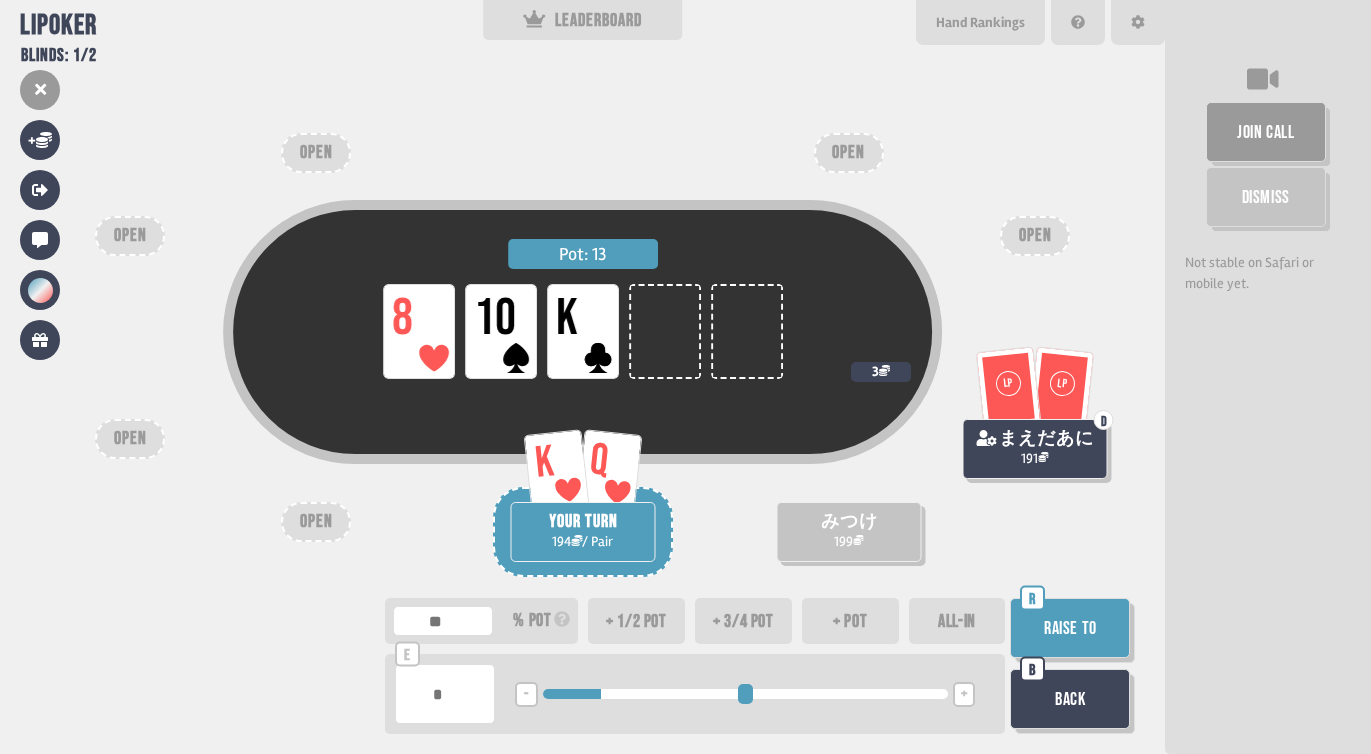 type on "***" 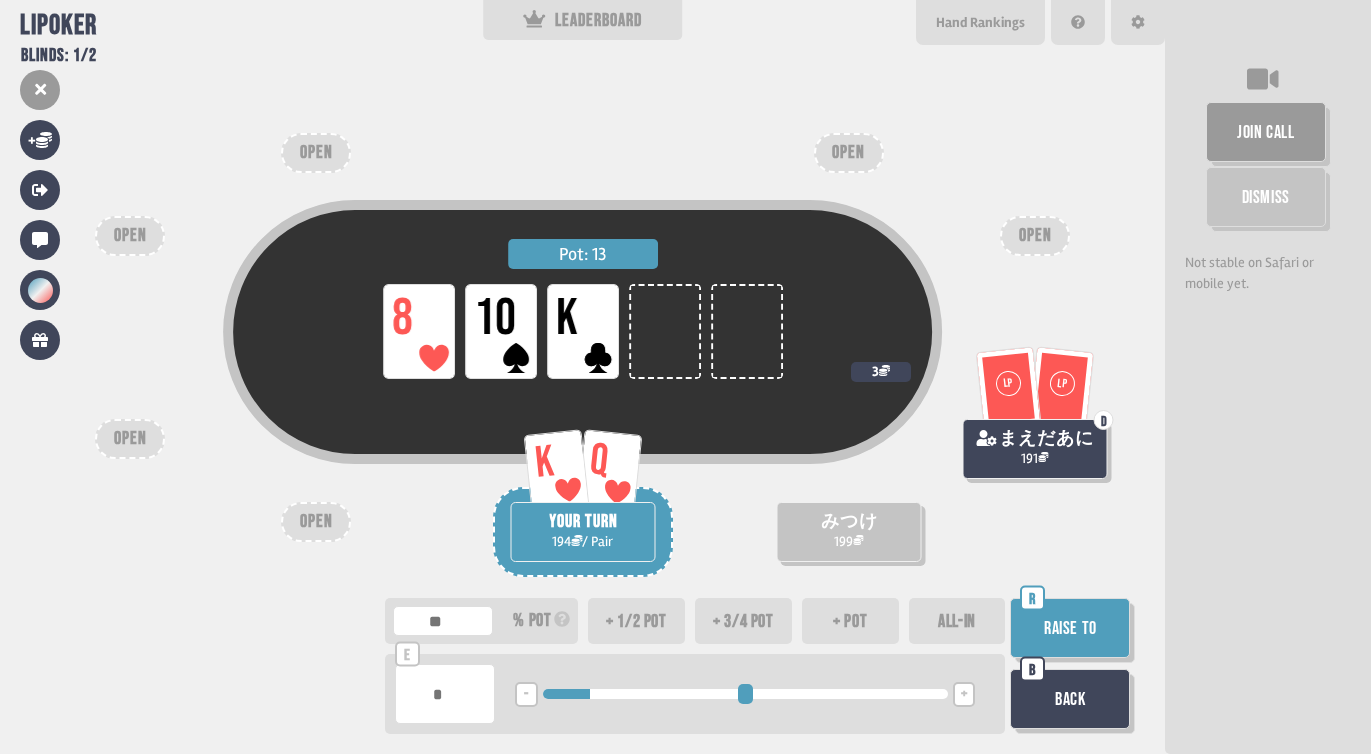 type on "**" 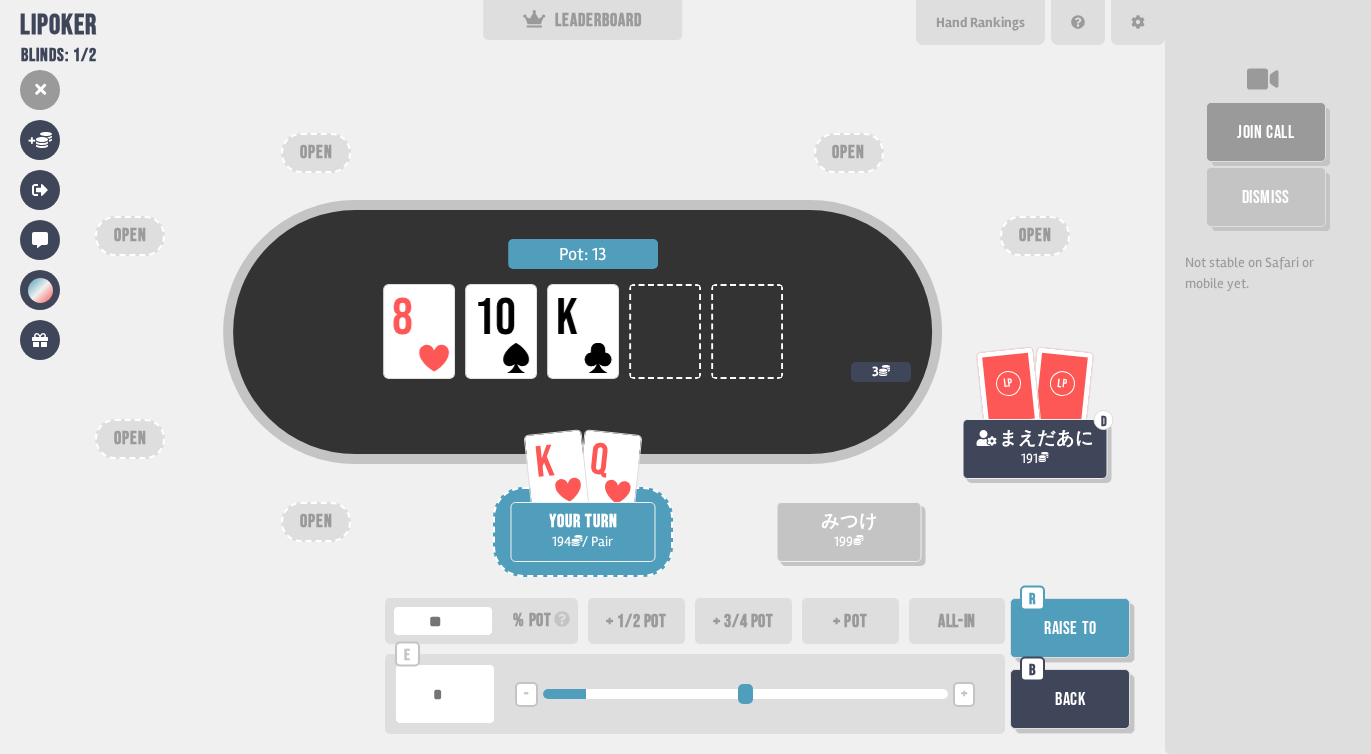 type on "***" 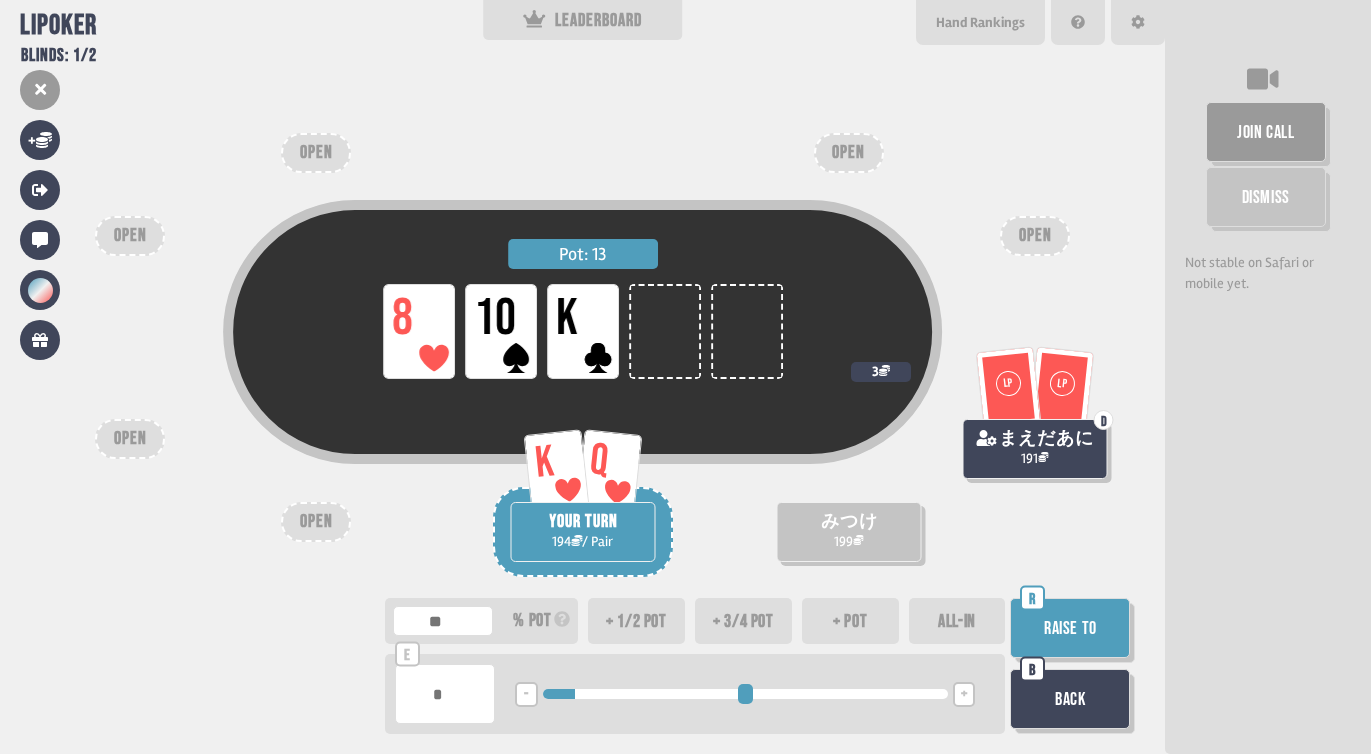 type on "**" 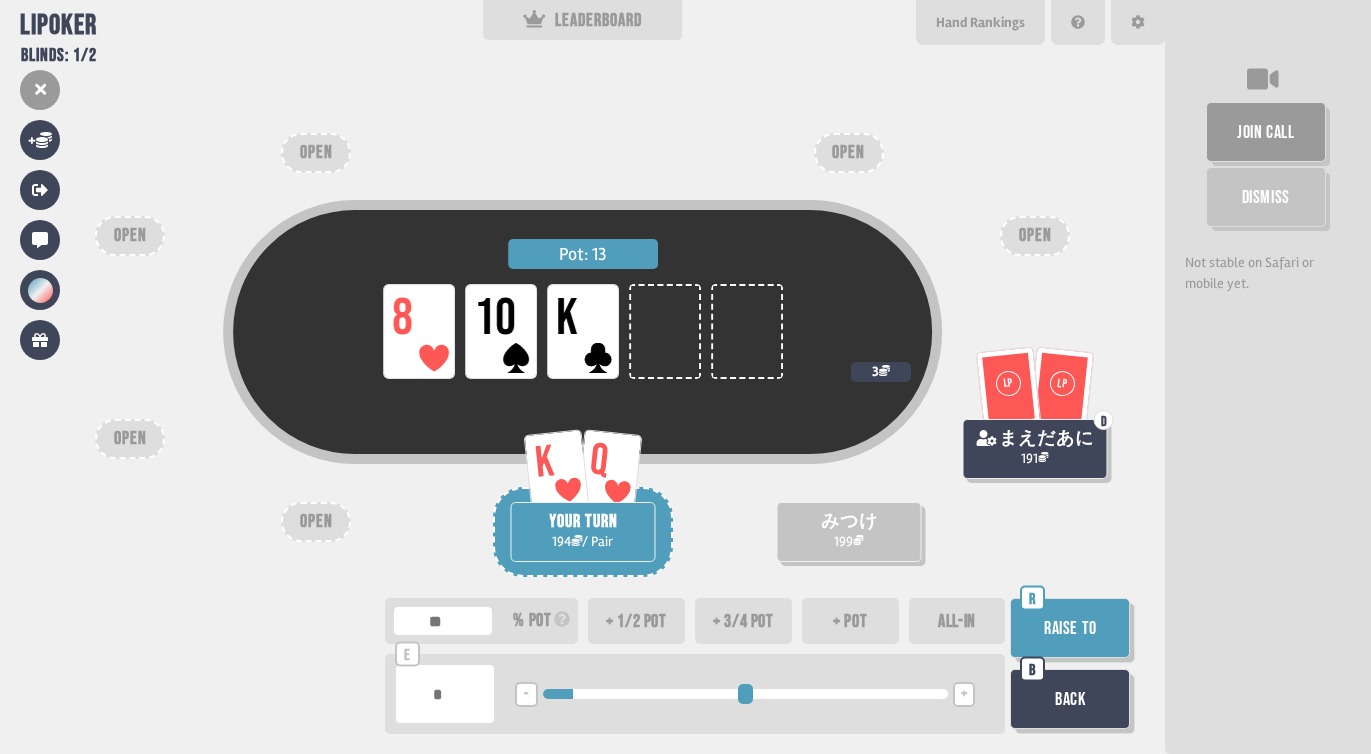 type on "**" 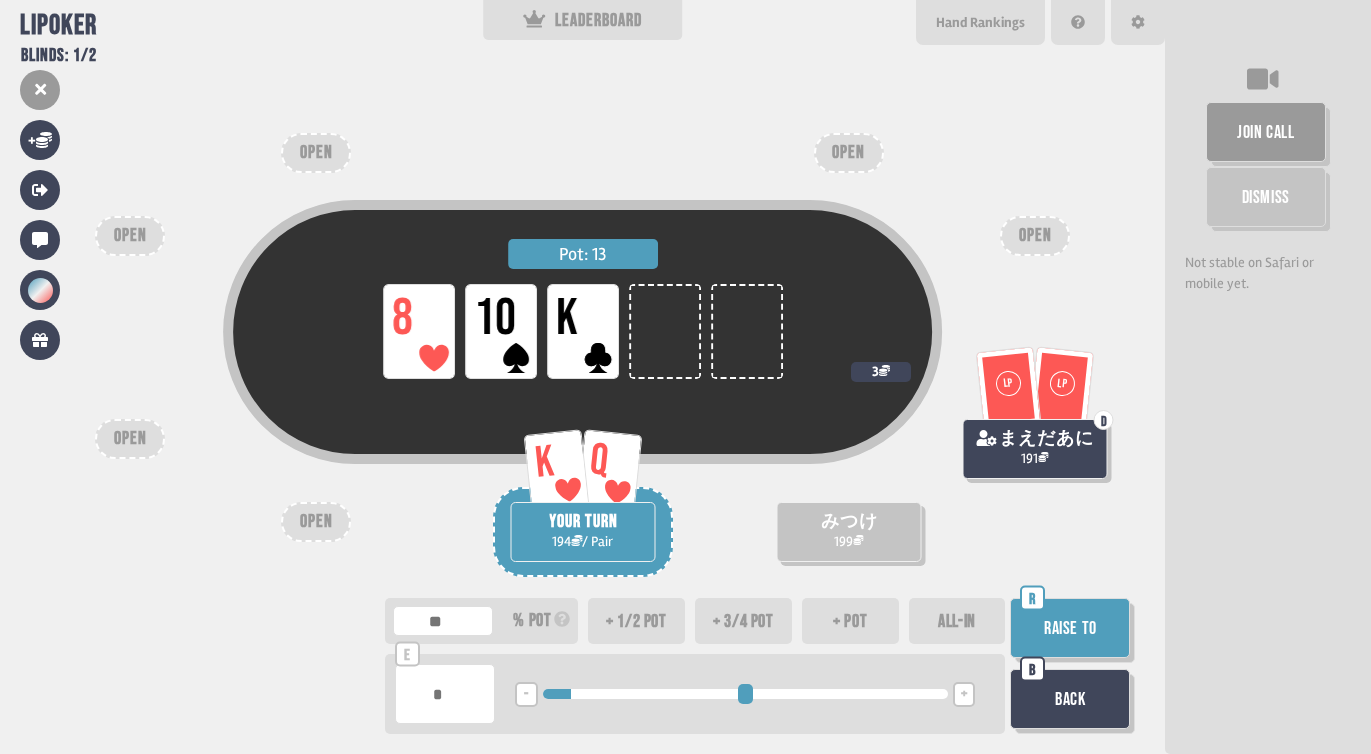 type on "**" 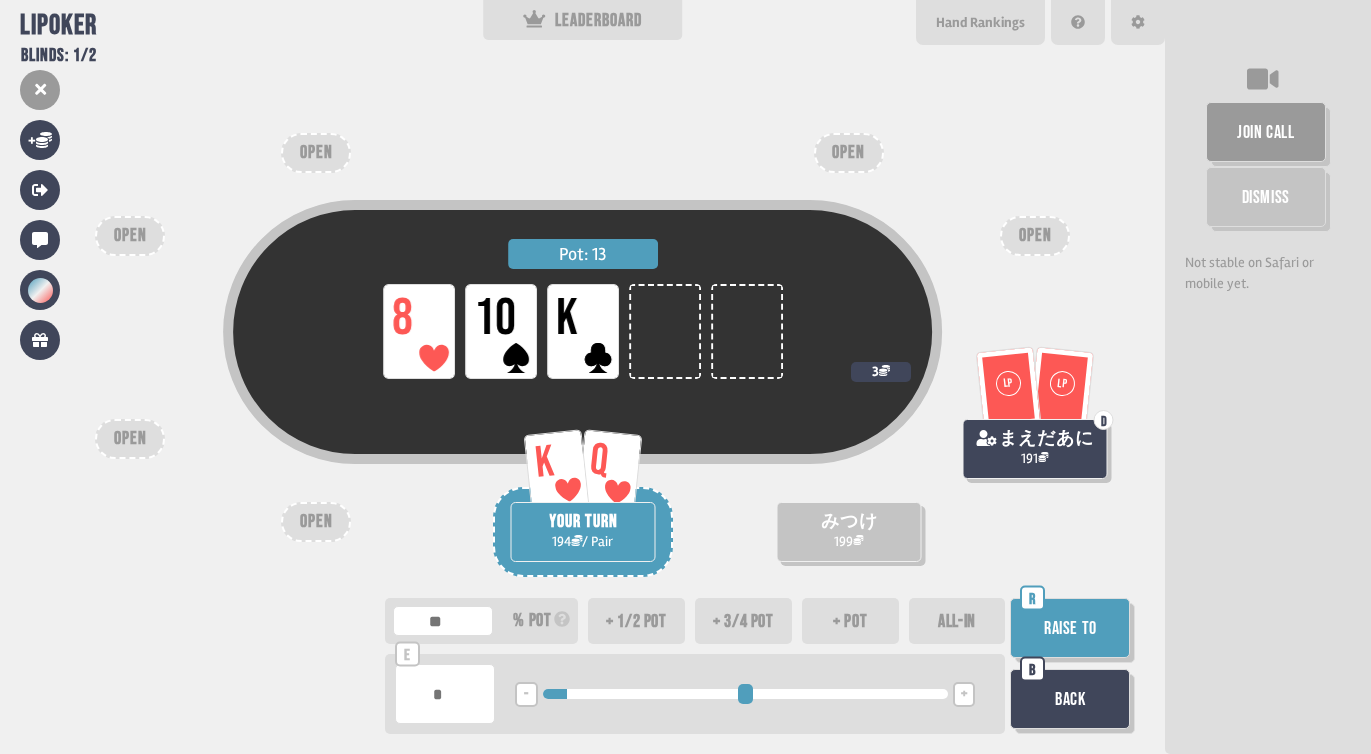 type on "**" 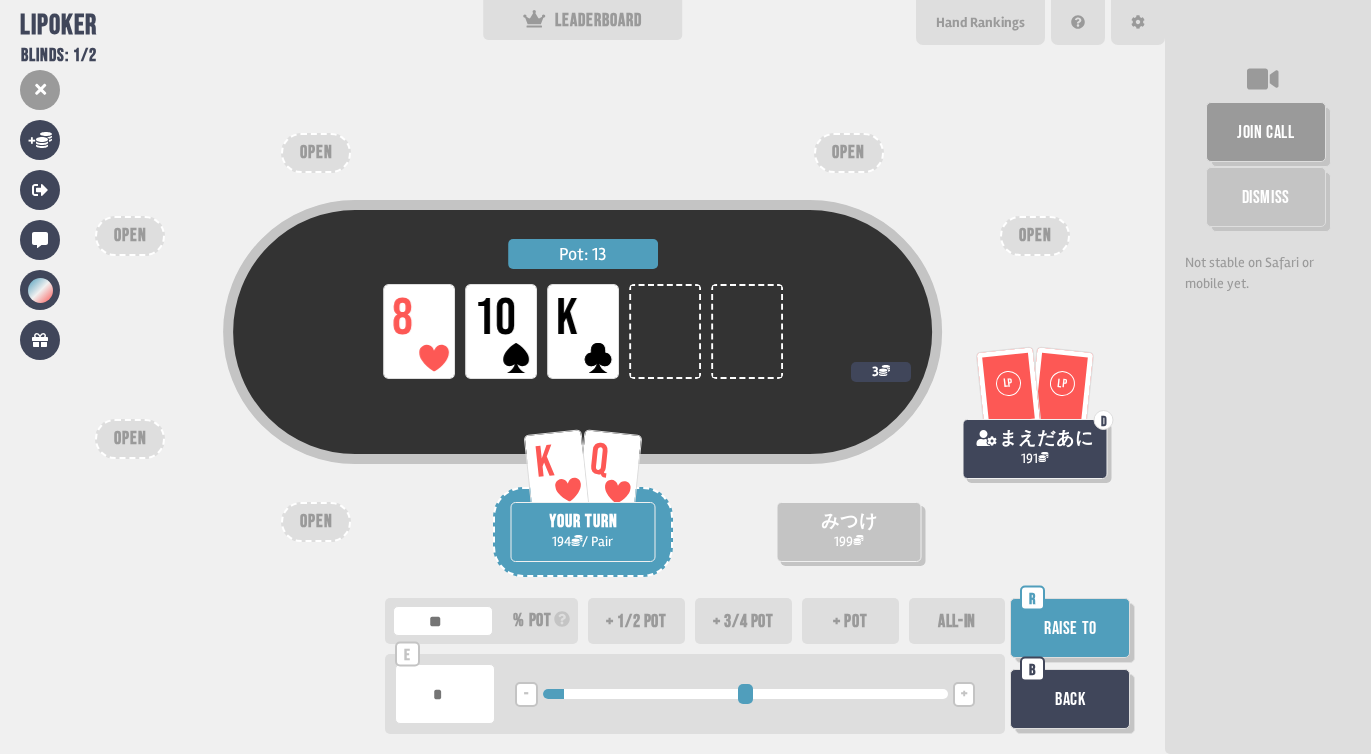 type on "**" 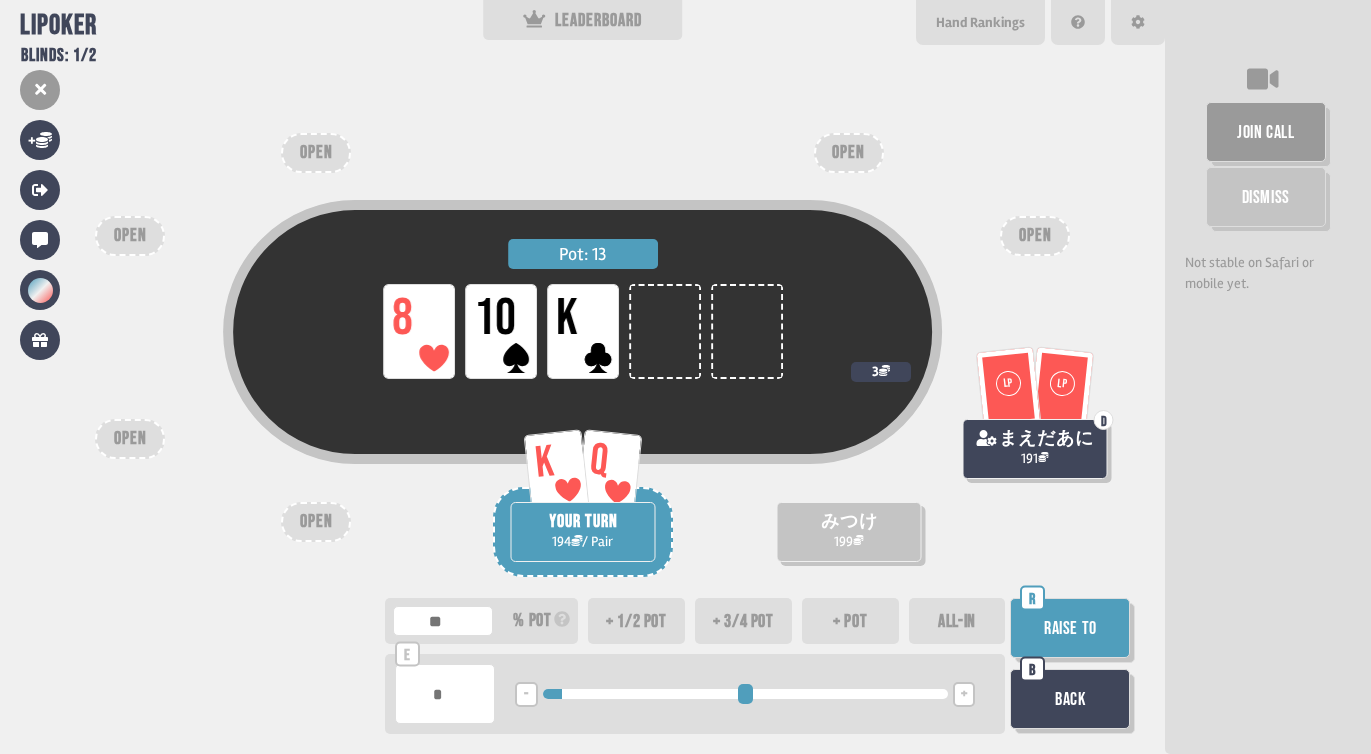 type on "**" 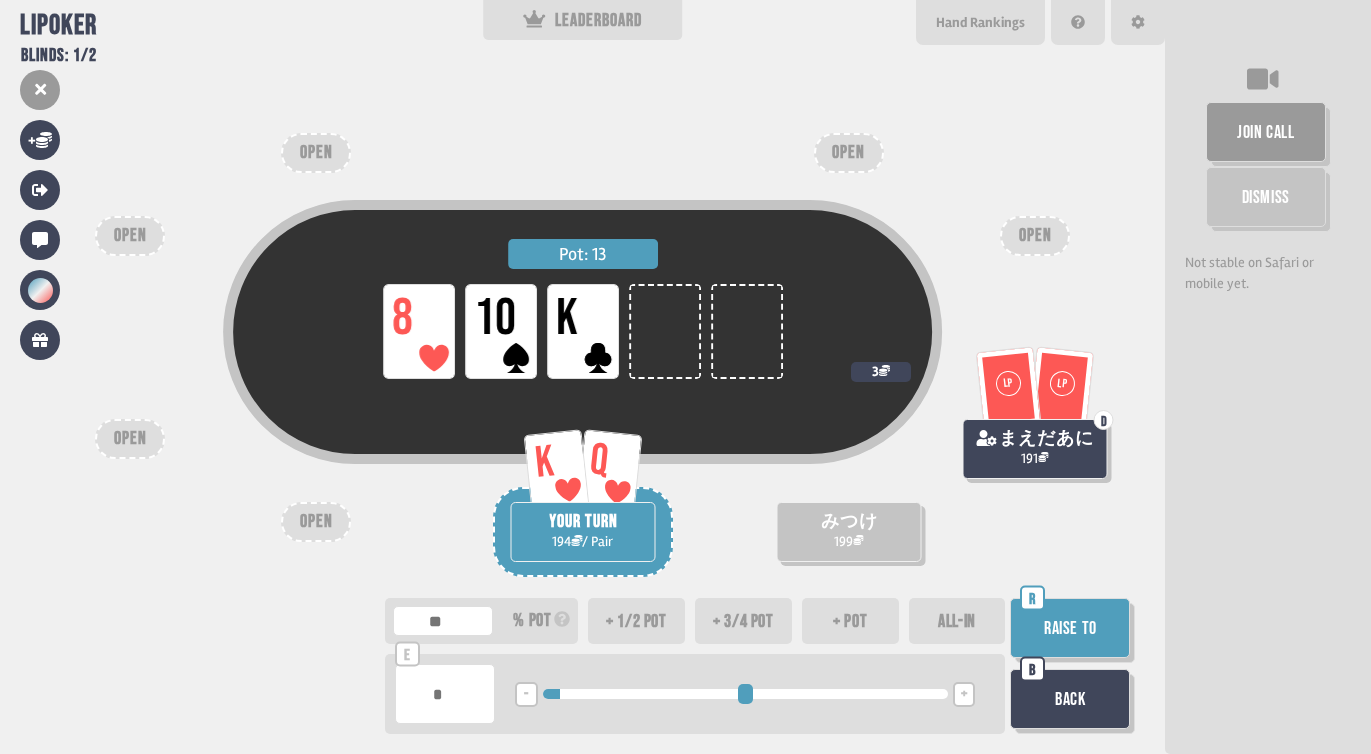 type on "**" 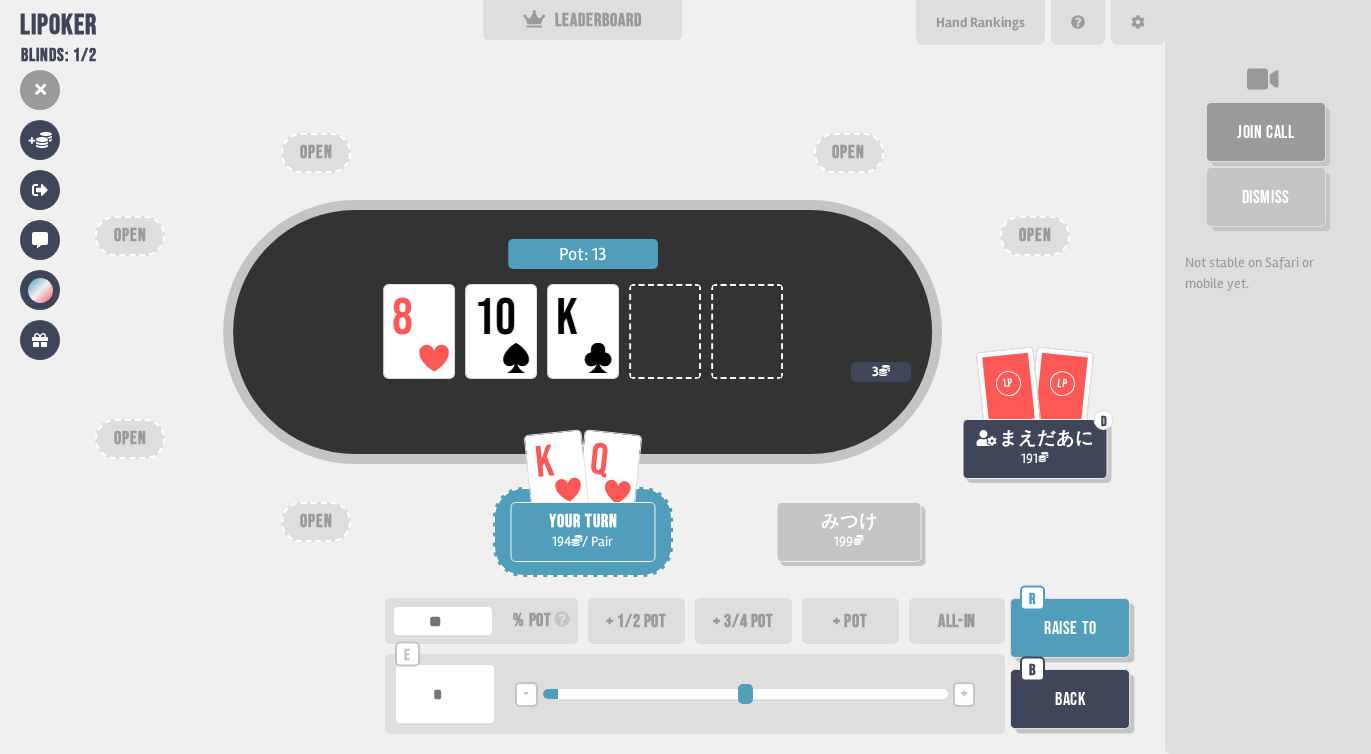 type on "**" 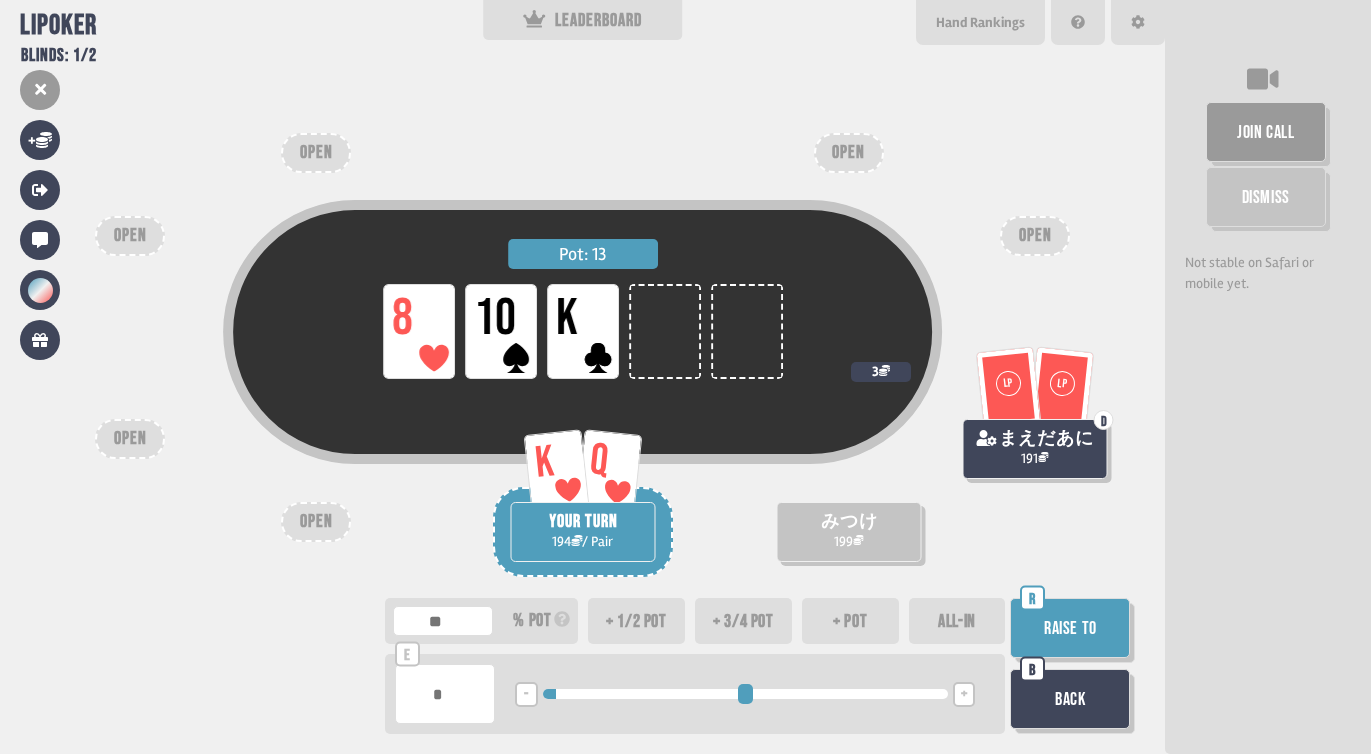 type on "**" 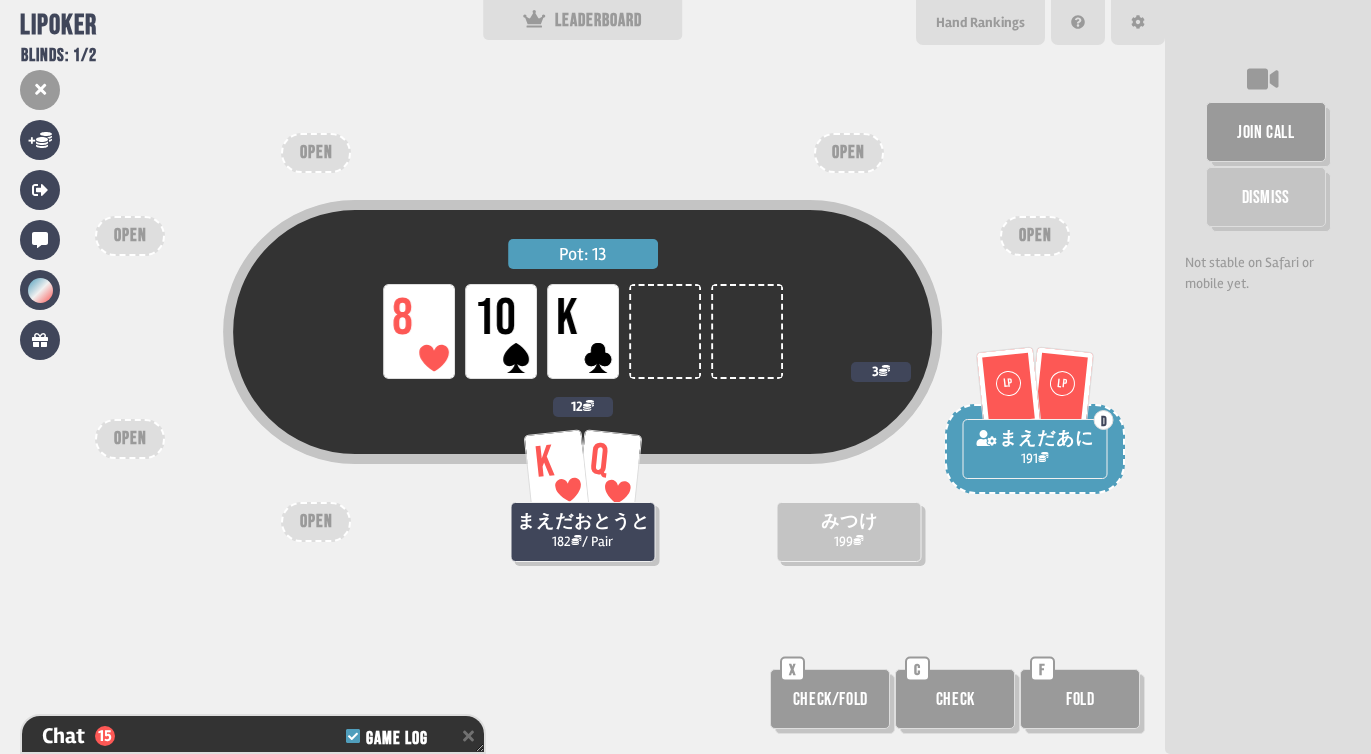 scroll, scrollTop: 564, scrollLeft: 0, axis: vertical 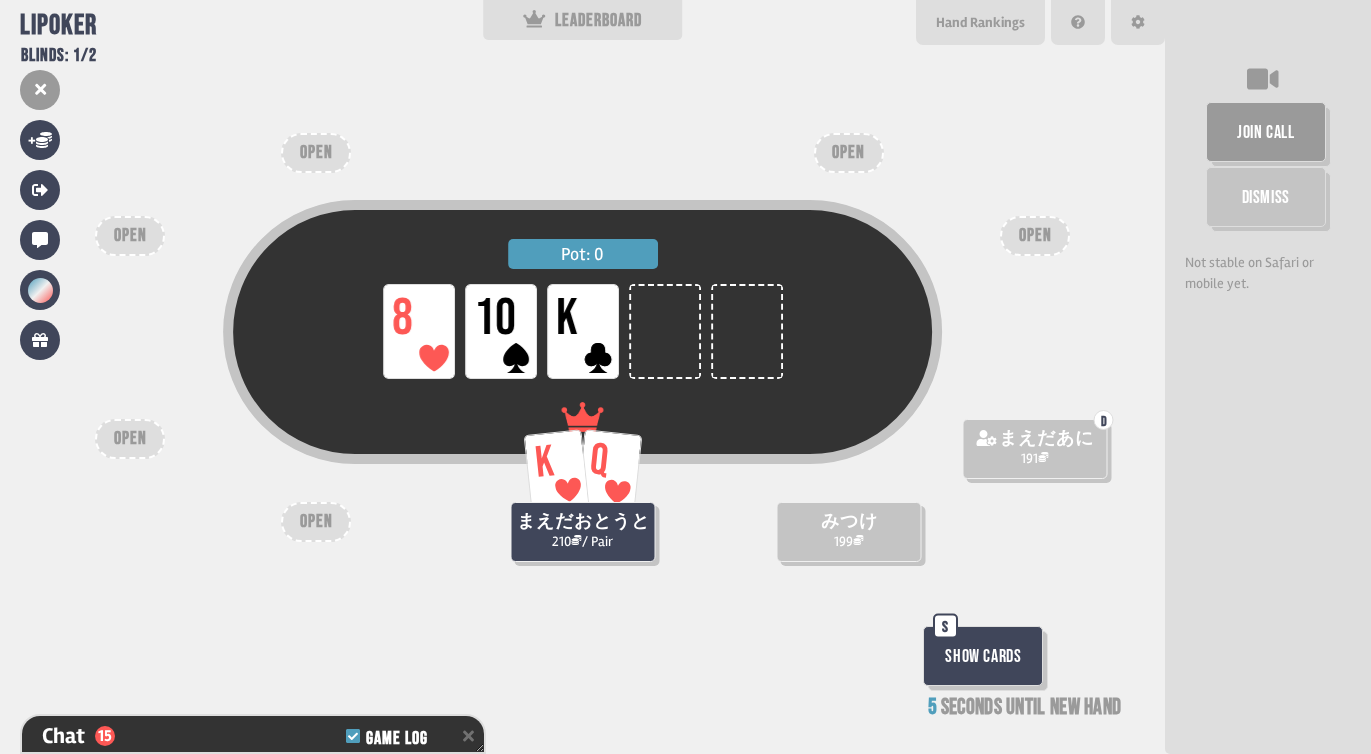 click on "Show Cards" at bounding box center [983, 656] 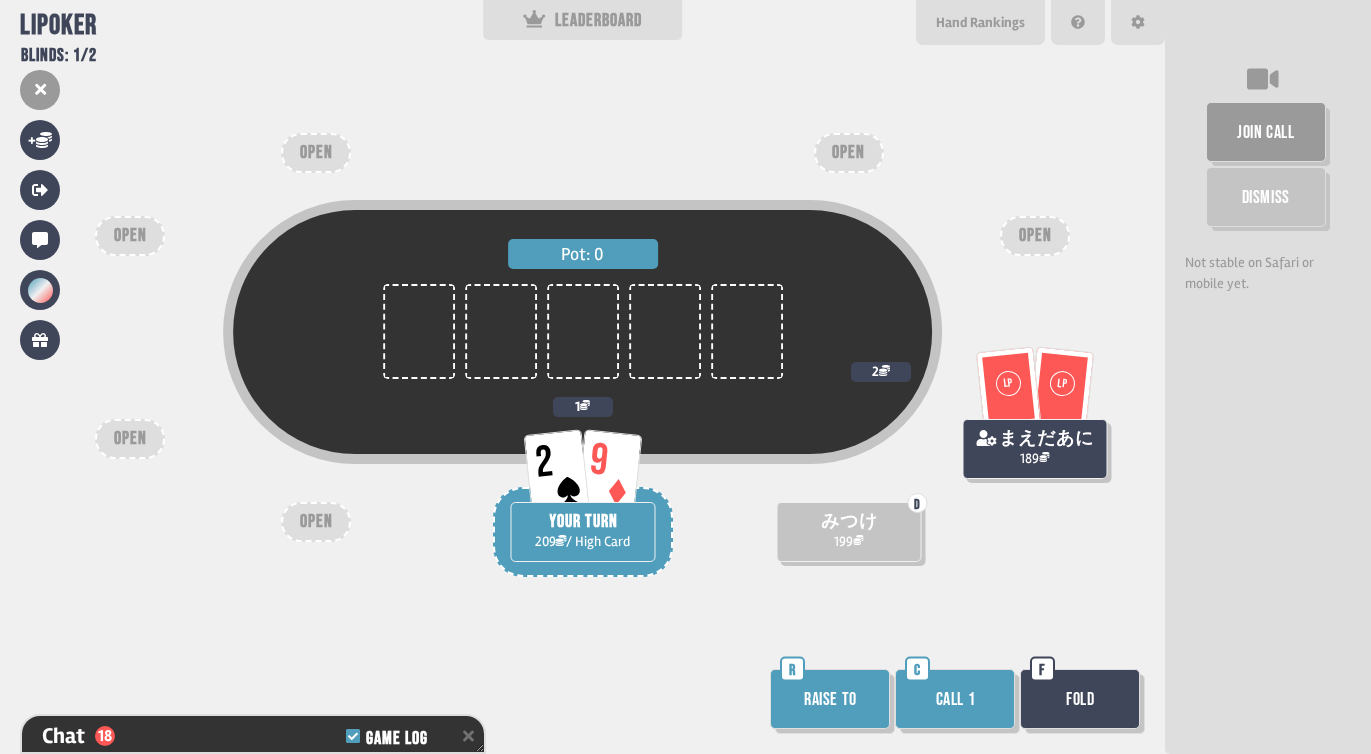 scroll, scrollTop: 680, scrollLeft: 0, axis: vertical 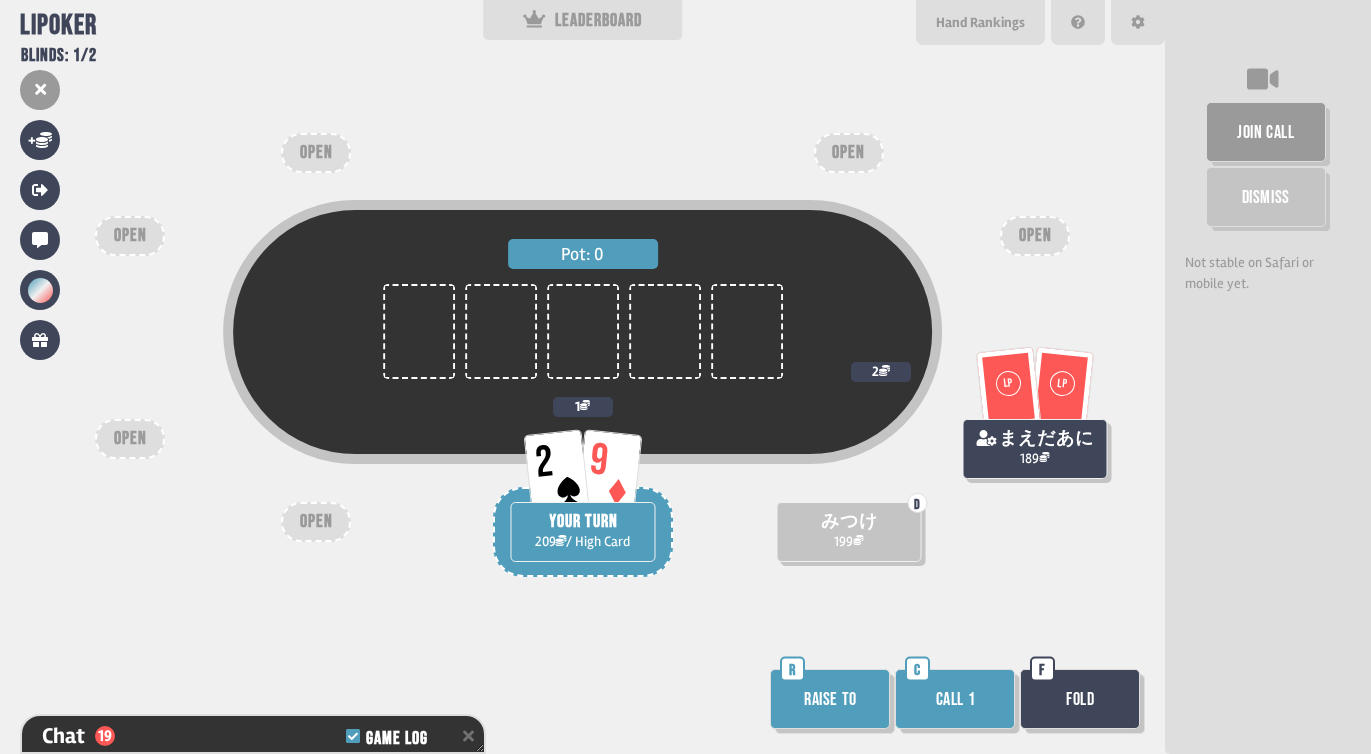 click on "Fold" at bounding box center [1080, 699] 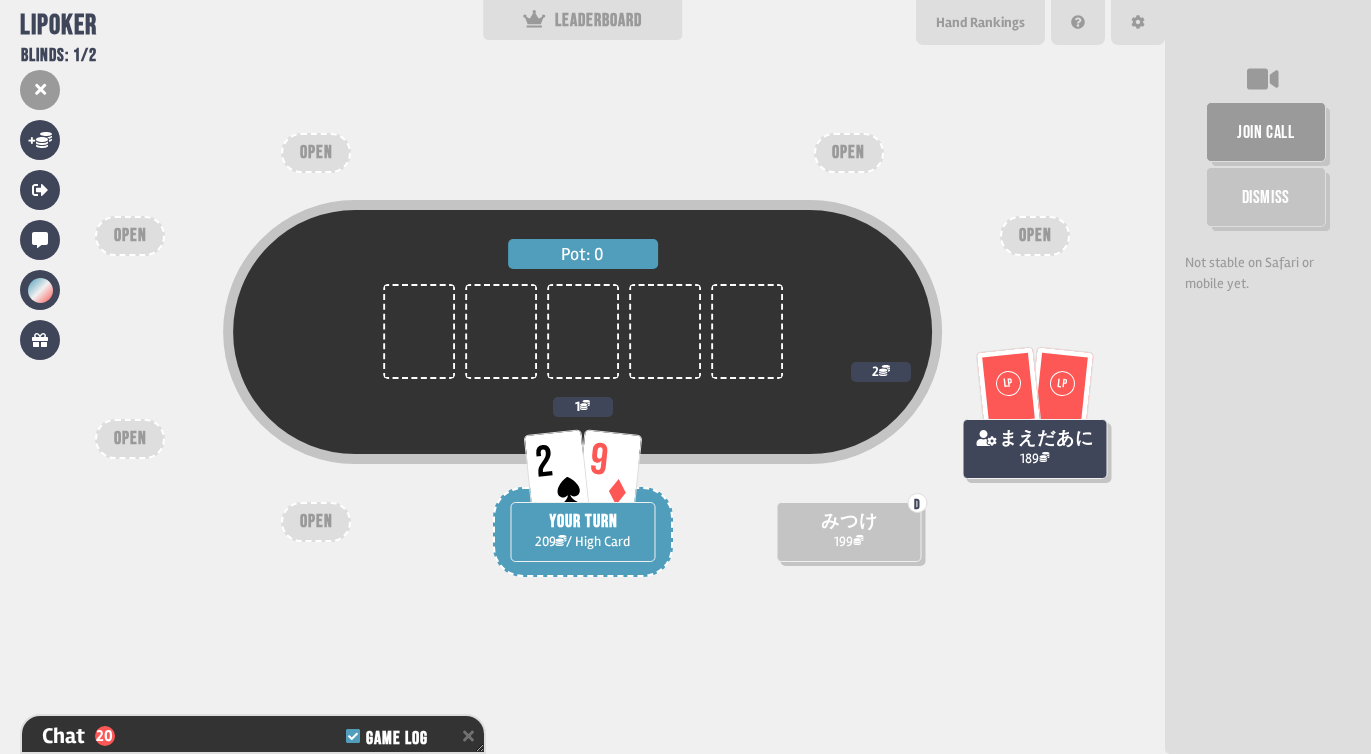 scroll, scrollTop: 738, scrollLeft: 0, axis: vertical 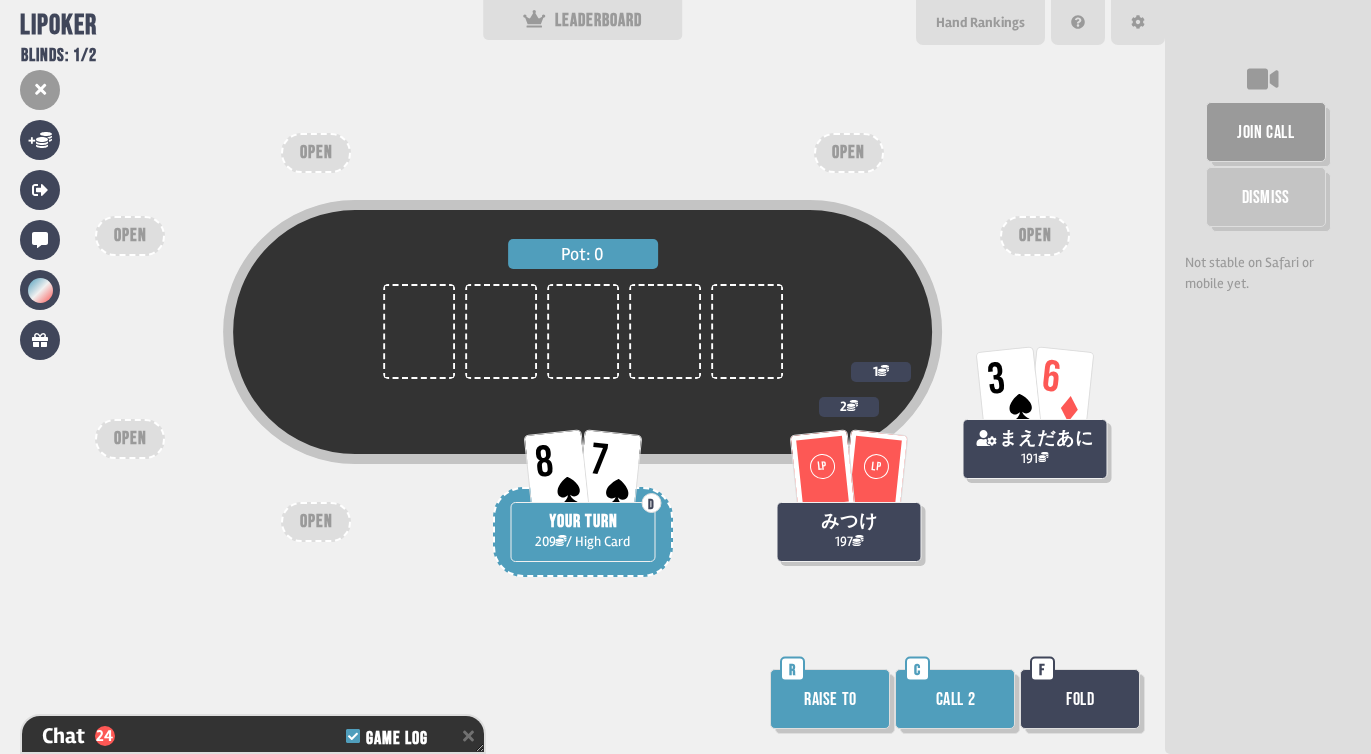 click on "Raise to" at bounding box center [830, 699] 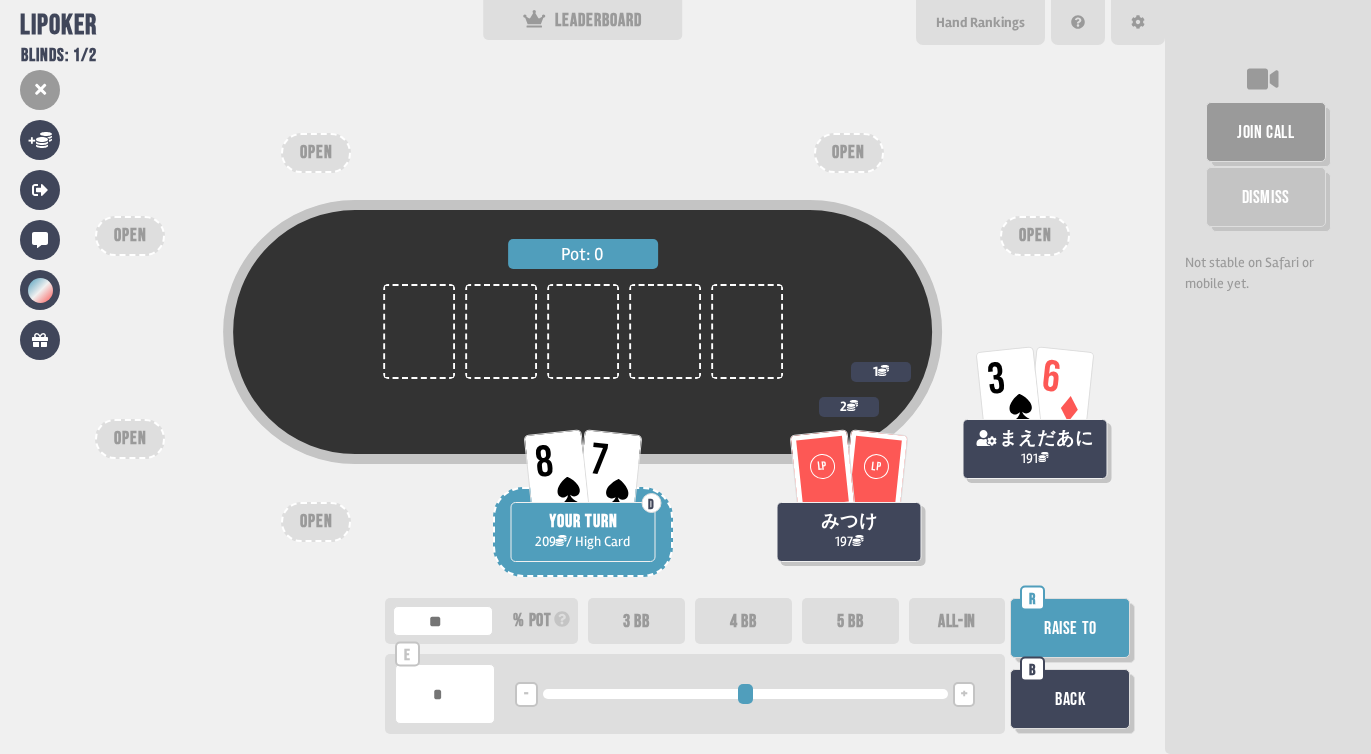 click on "3 BB" at bounding box center (636, 621) 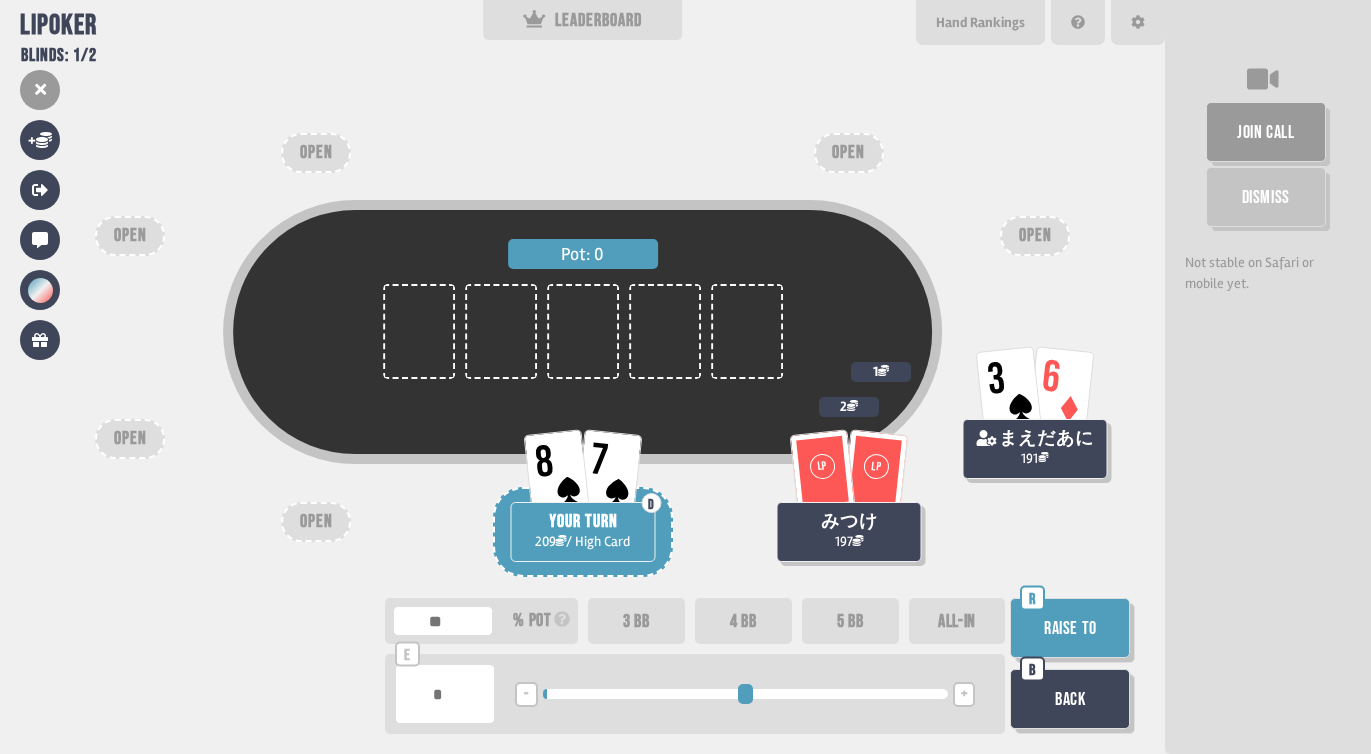 click on "Raise to" at bounding box center [1070, 628] 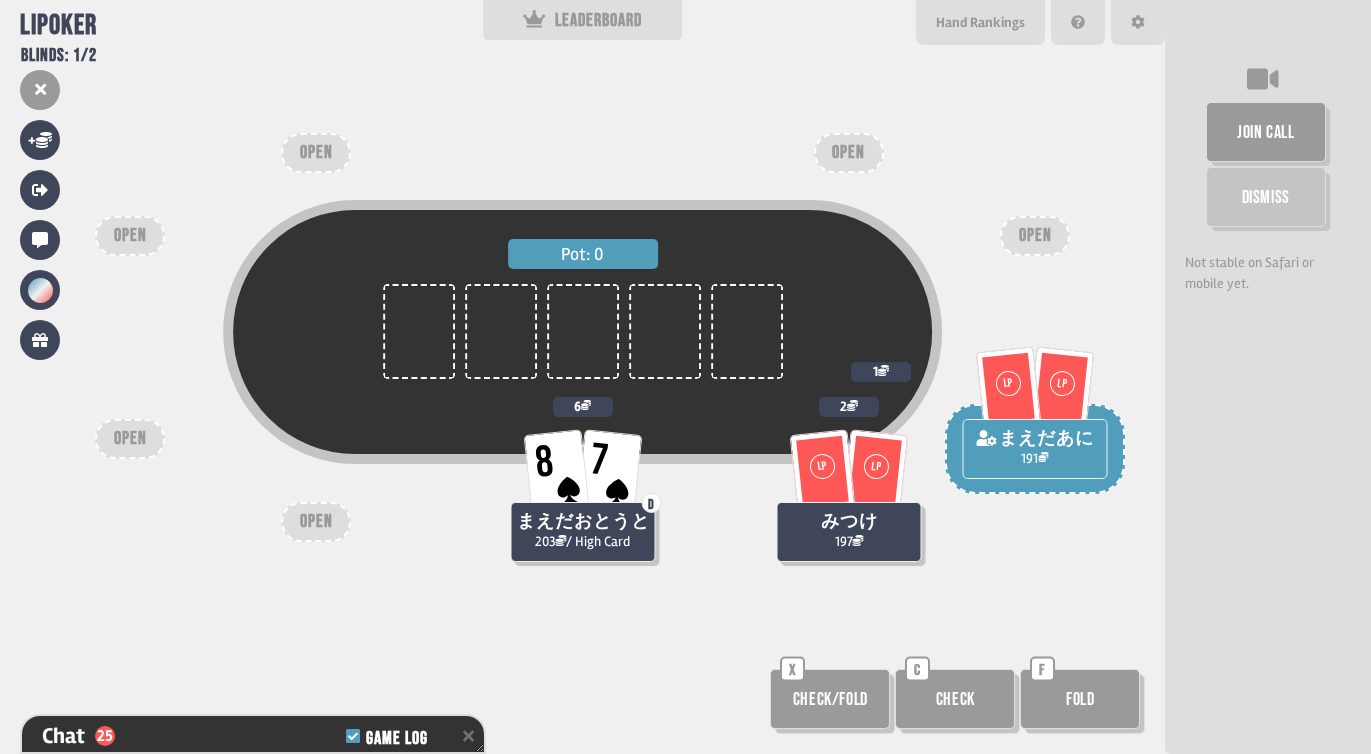 scroll, scrollTop: 883, scrollLeft: 0, axis: vertical 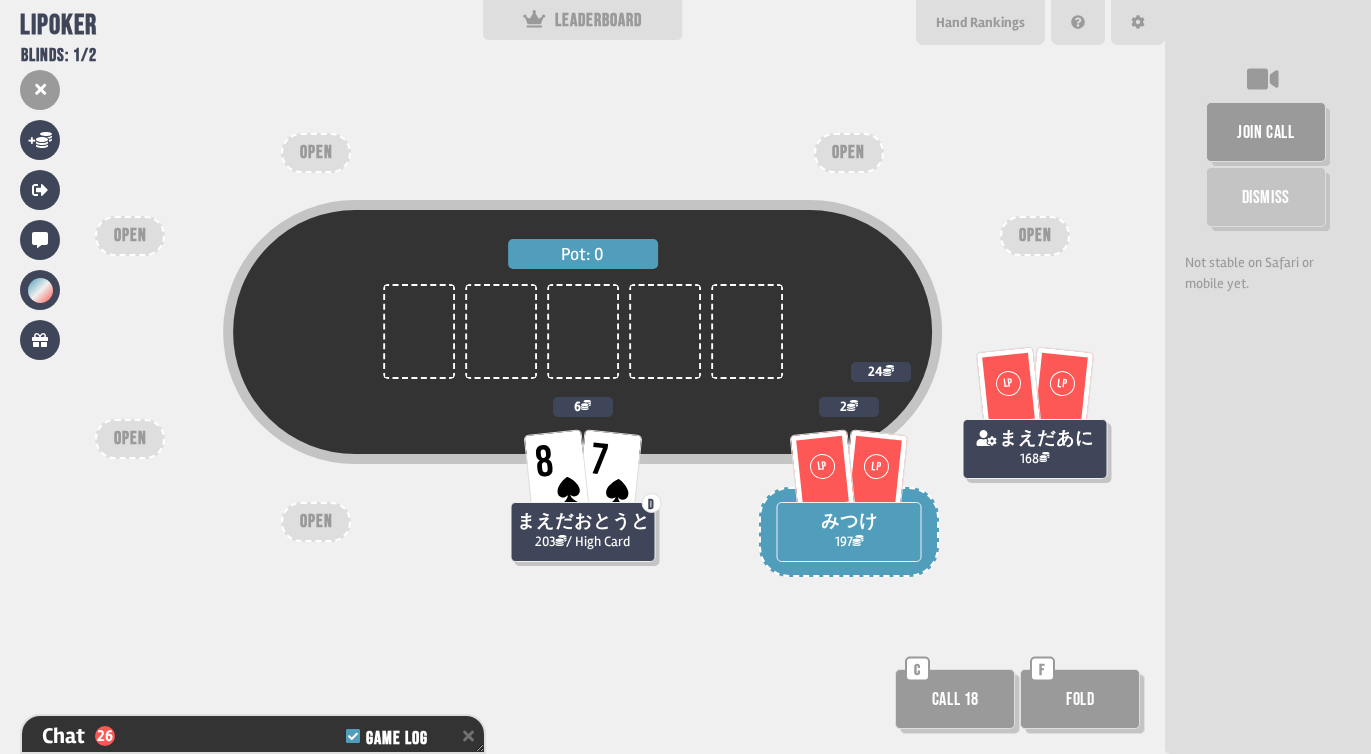 click on "Fold" at bounding box center (1080, 699) 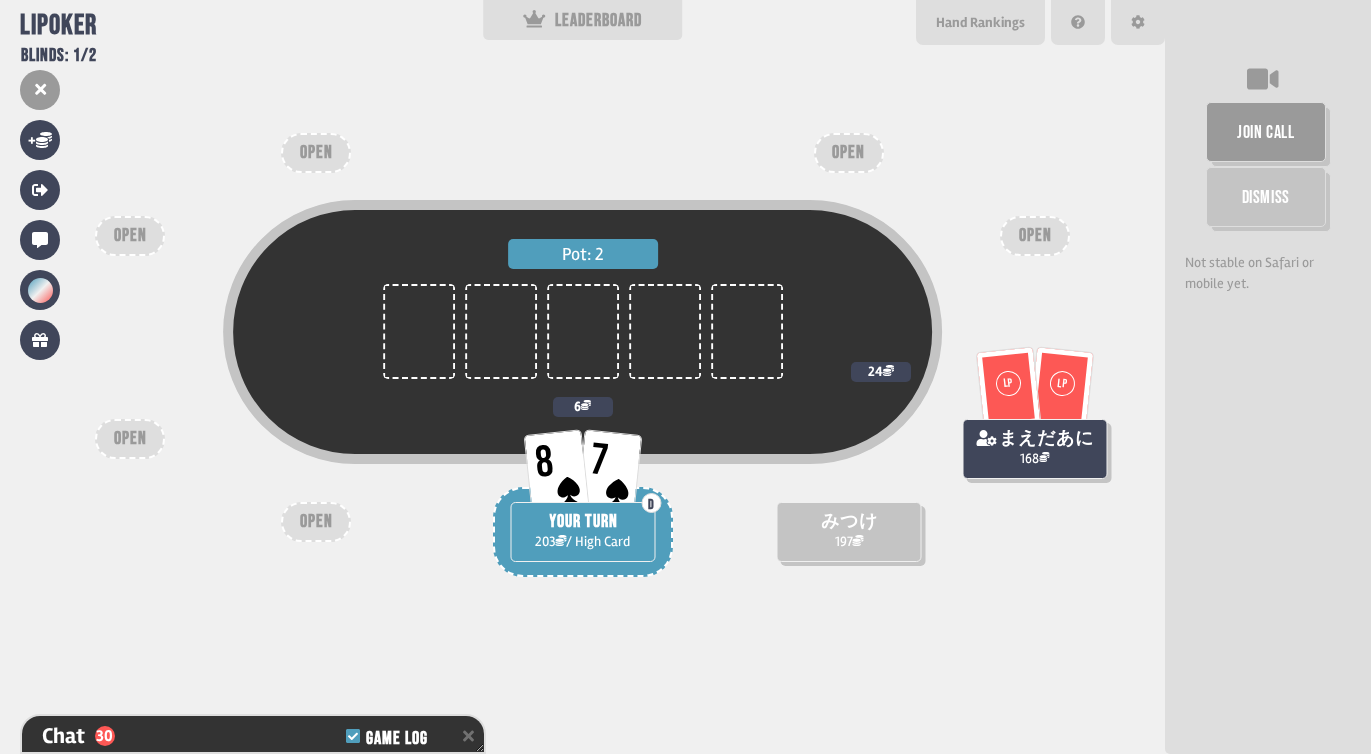 scroll, scrollTop: 999, scrollLeft: 0, axis: vertical 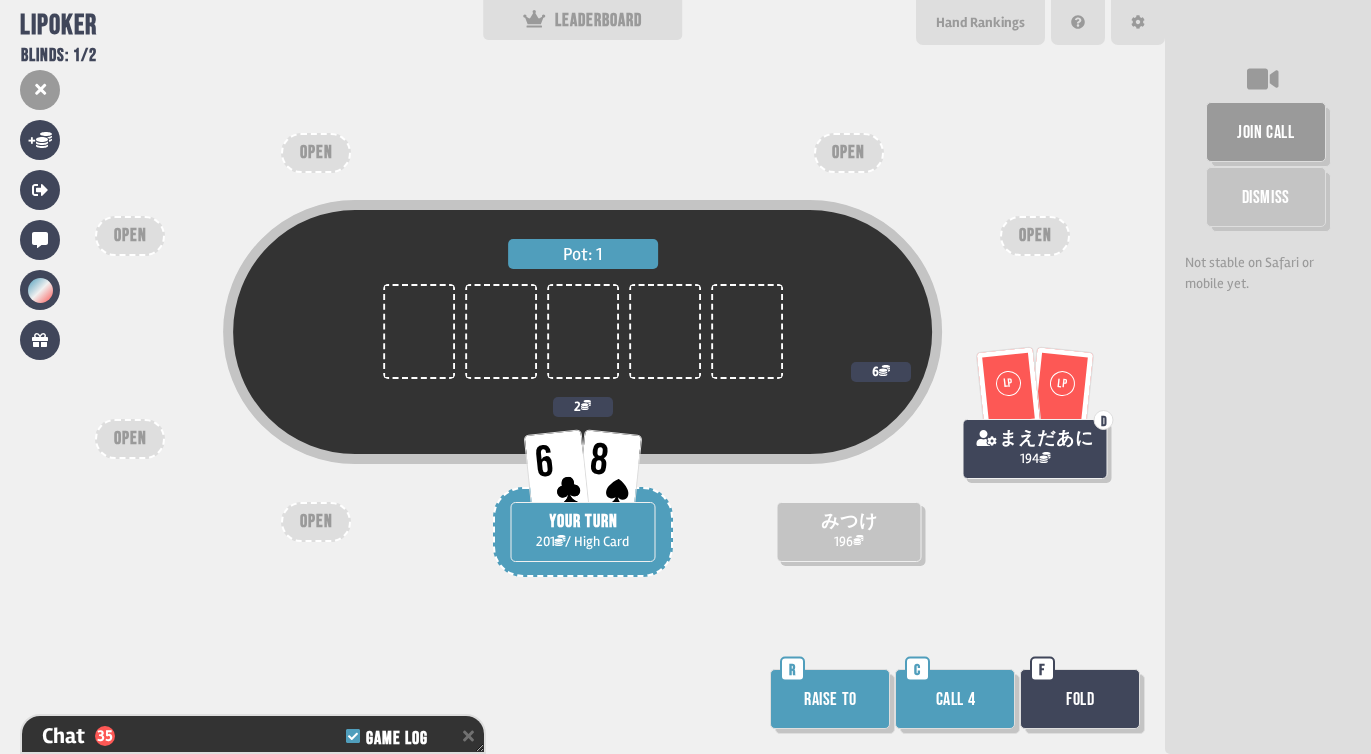 click on "Fold" at bounding box center [1080, 699] 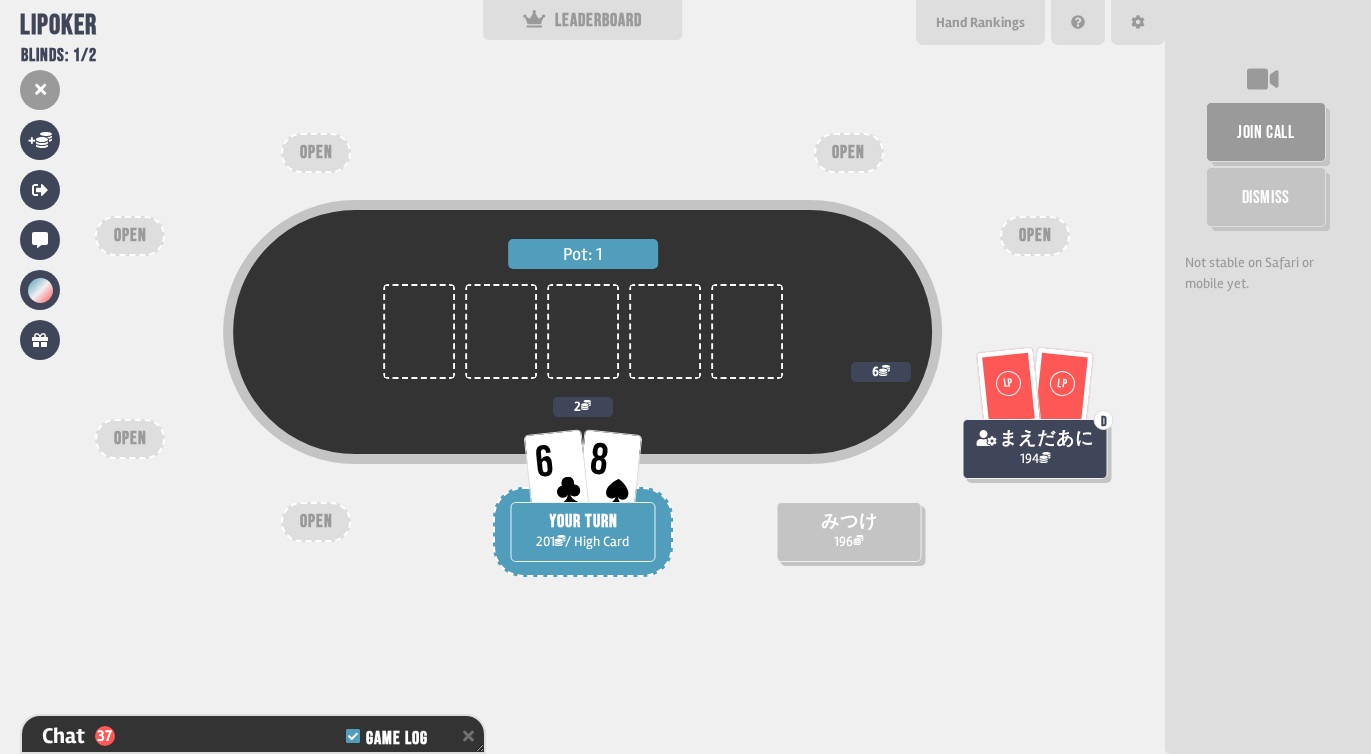 scroll, scrollTop: 1202, scrollLeft: 0, axis: vertical 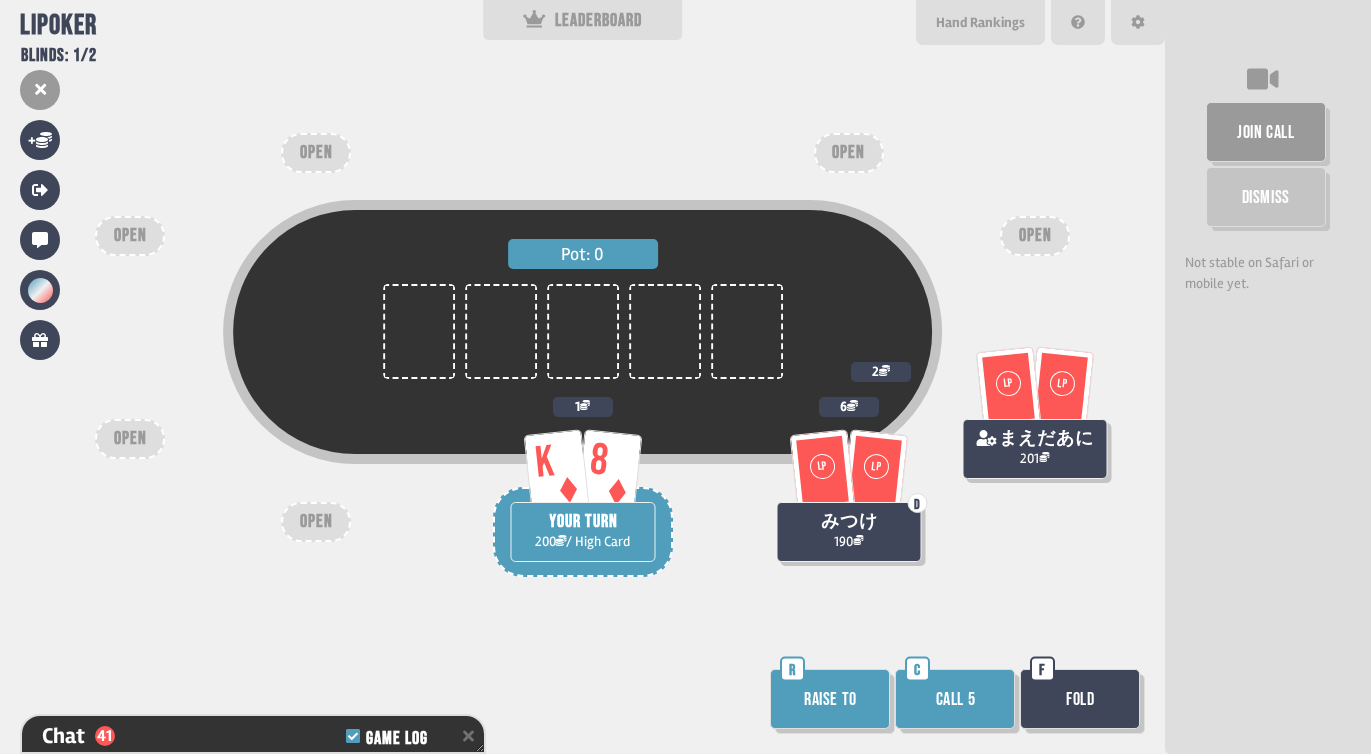 click on "Fold" at bounding box center (1080, 699) 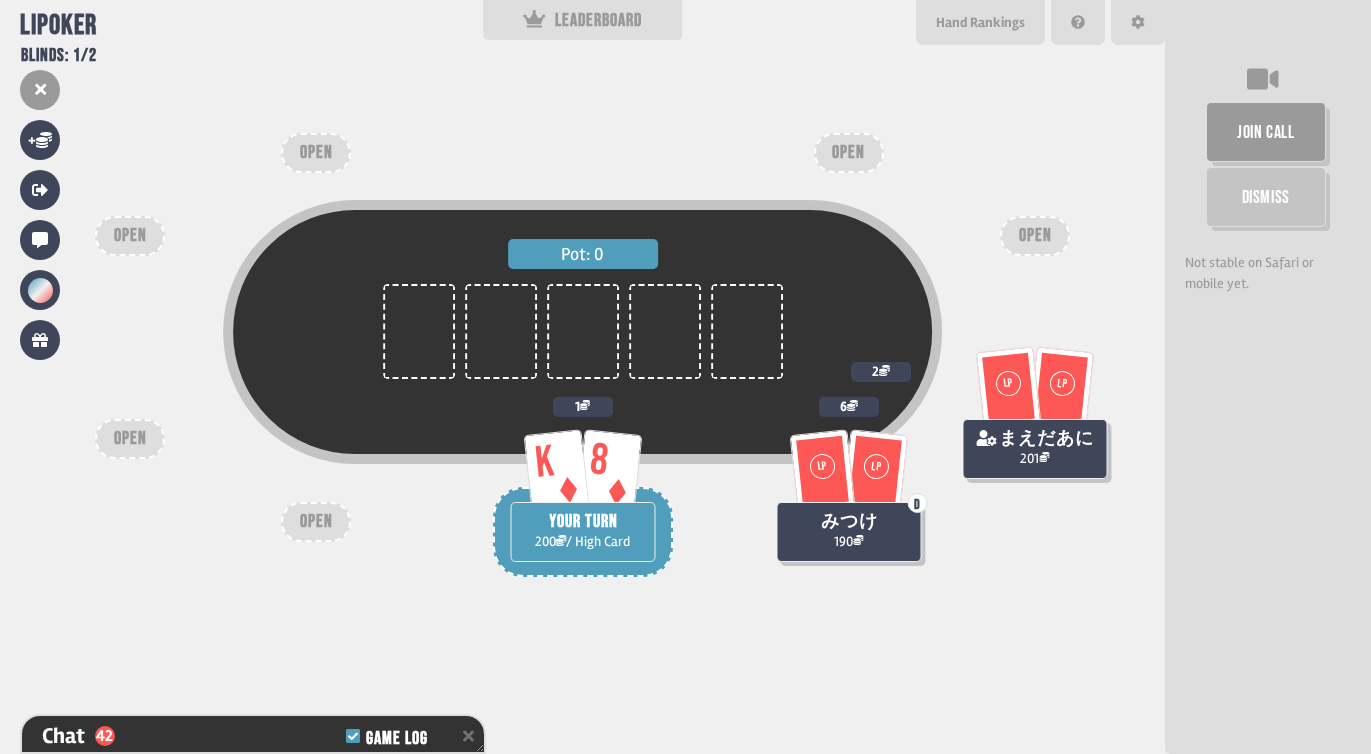 scroll, scrollTop: 1347, scrollLeft: 0, axis: vertical 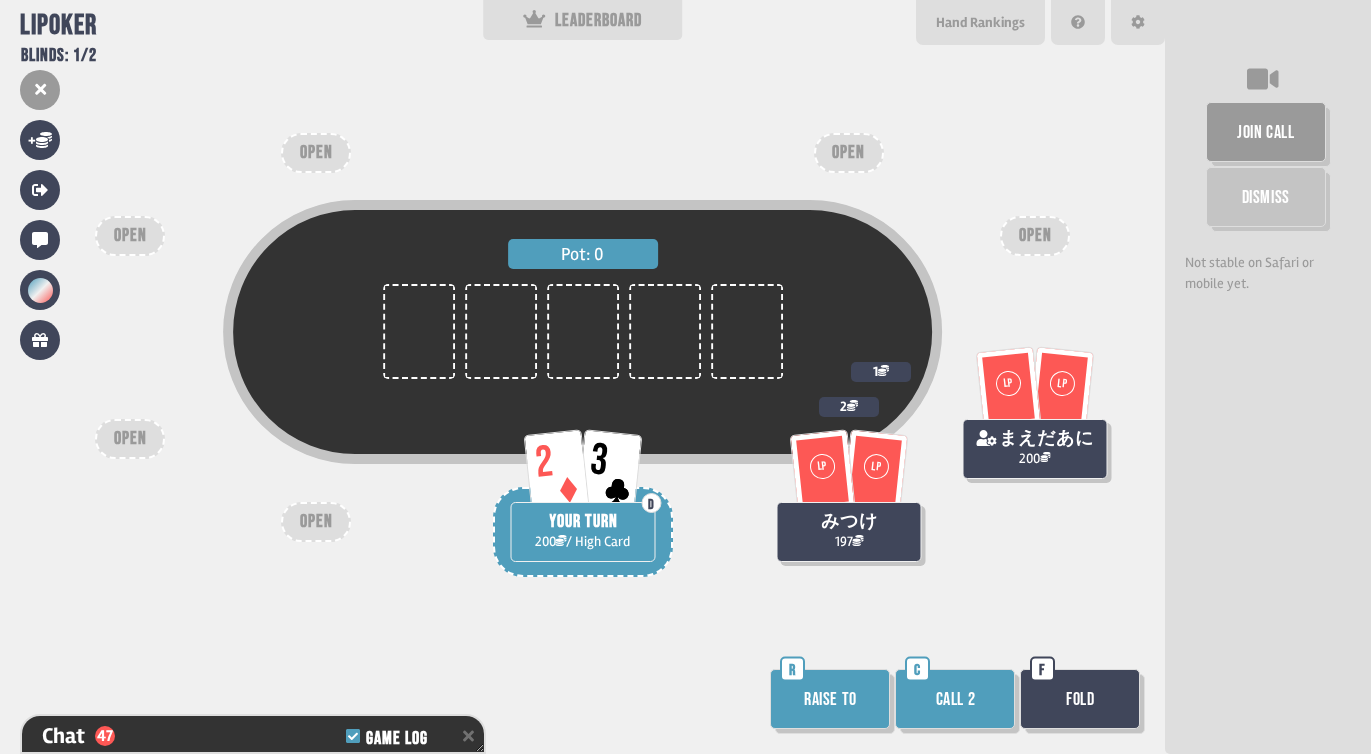 click on "Fold" at bounding box center (1080, 699) 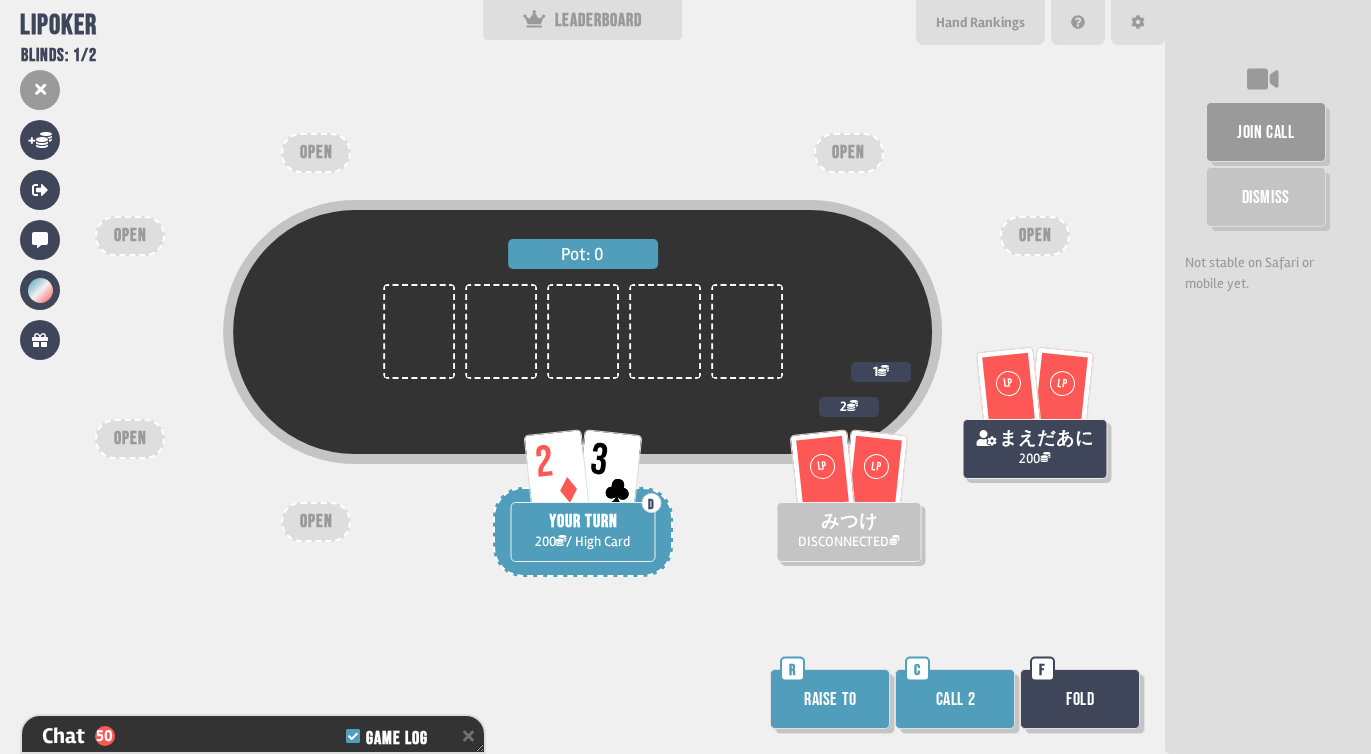 scroll, scrollTop: 1600, scrollLeft: 0, axis: vertical 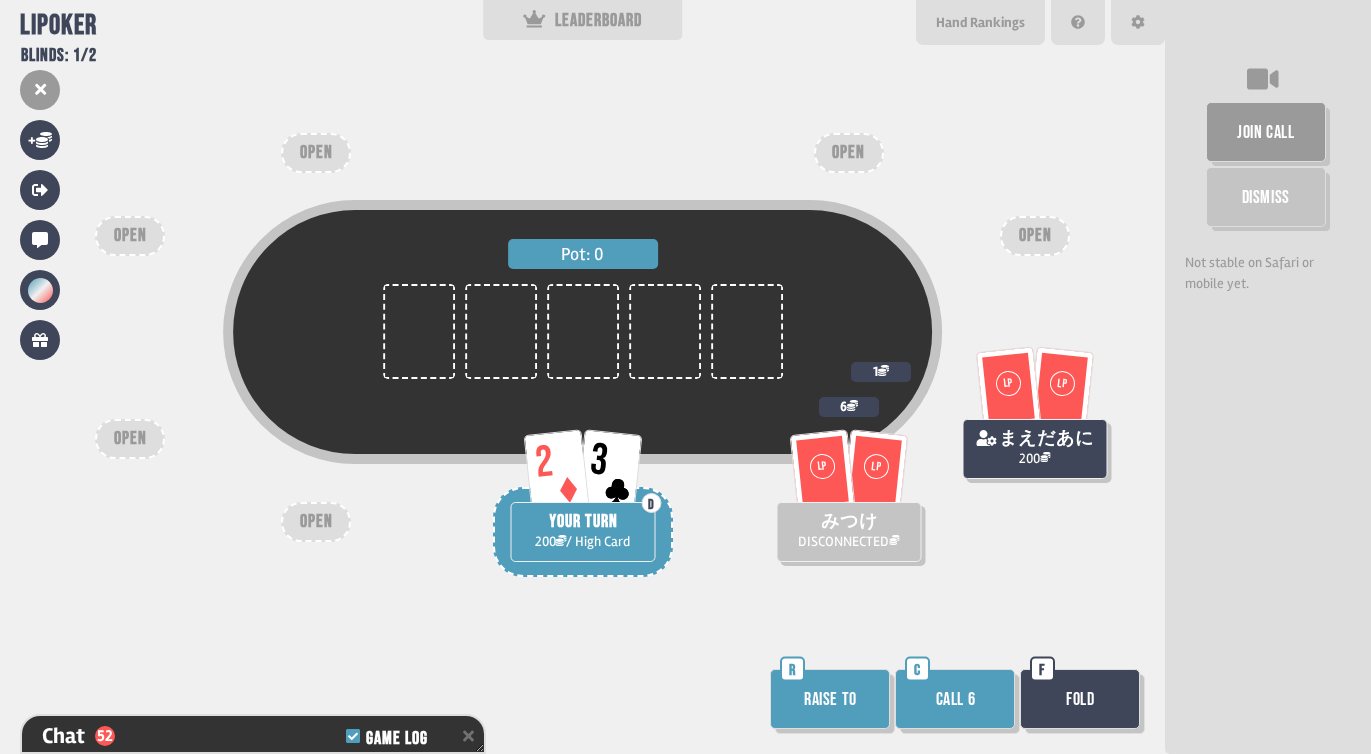 click on "Fold" at bounding box center [1080, 699] 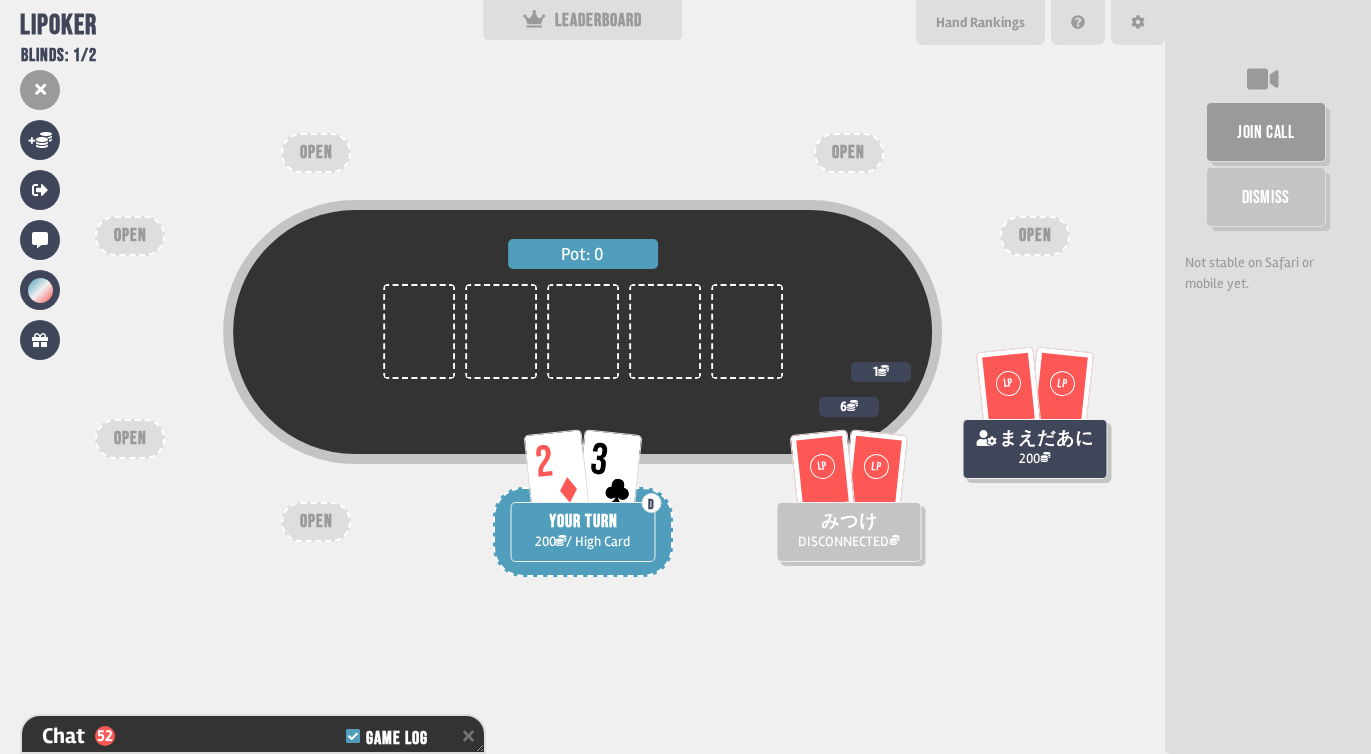 scroll, scrollTop: 1687, scrollLeft: 0, axis: vertical 